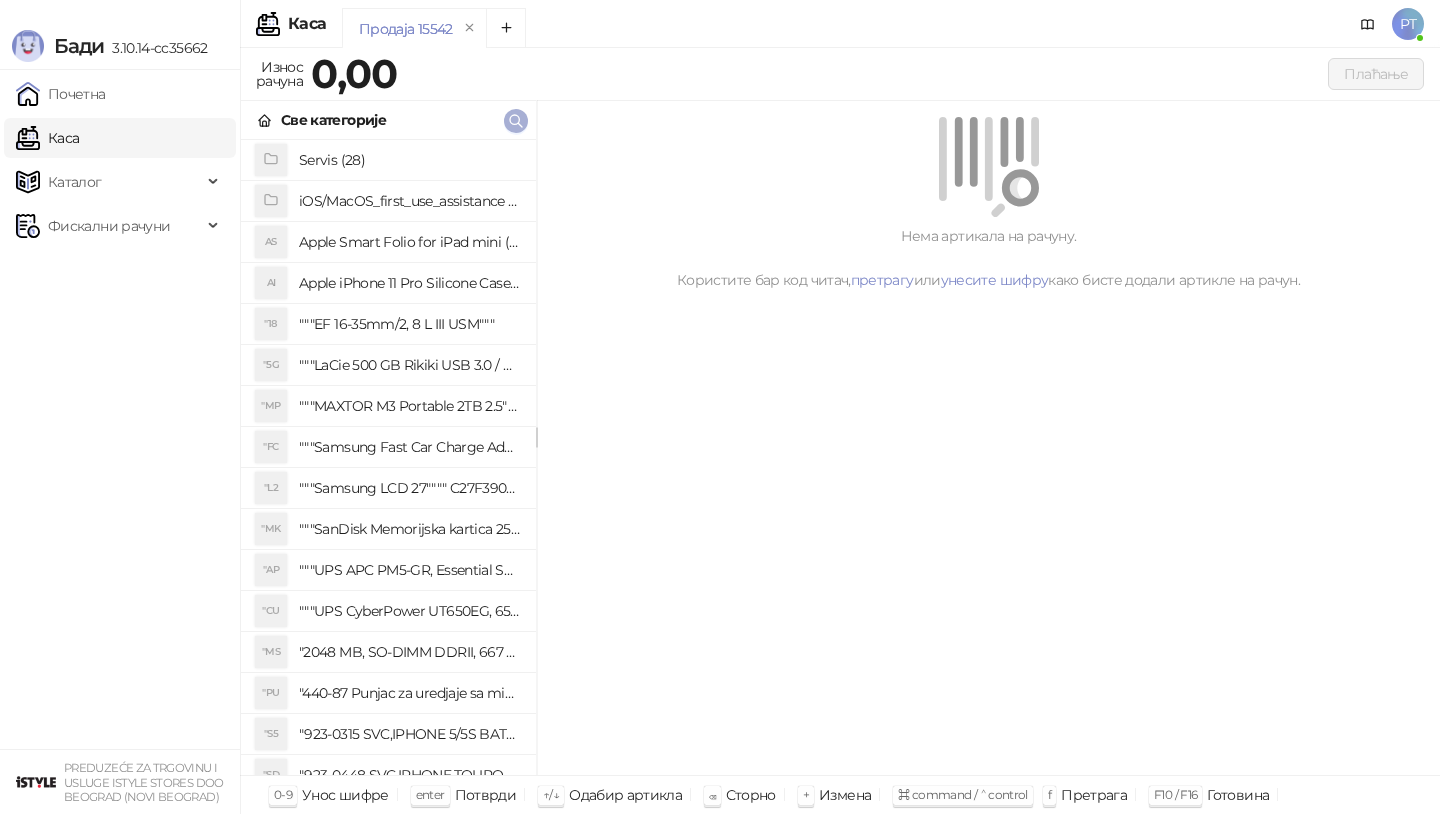 scroll, scrollTop: 0, scrollLeft: 0, axis: both 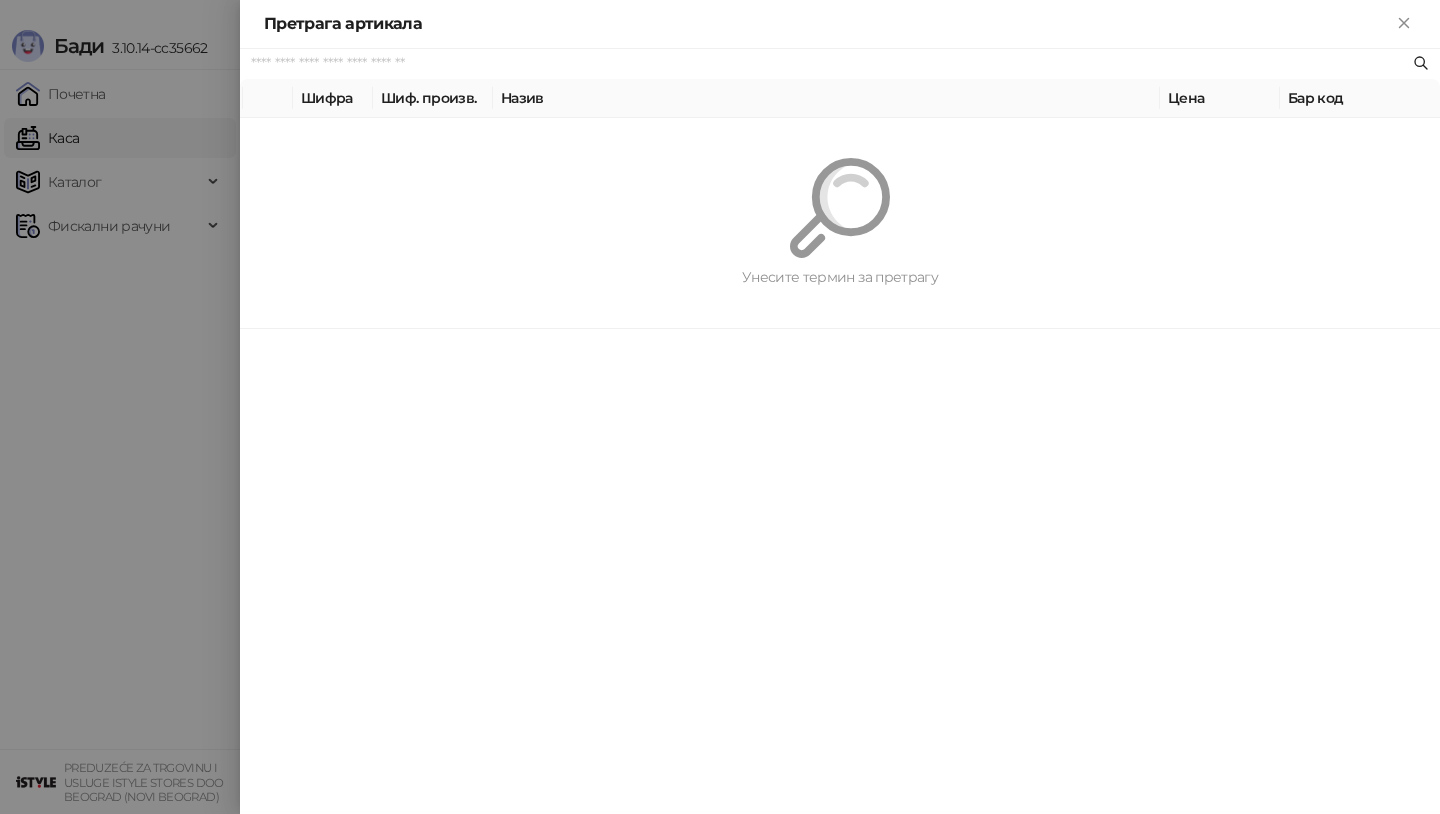 paste on "*********" 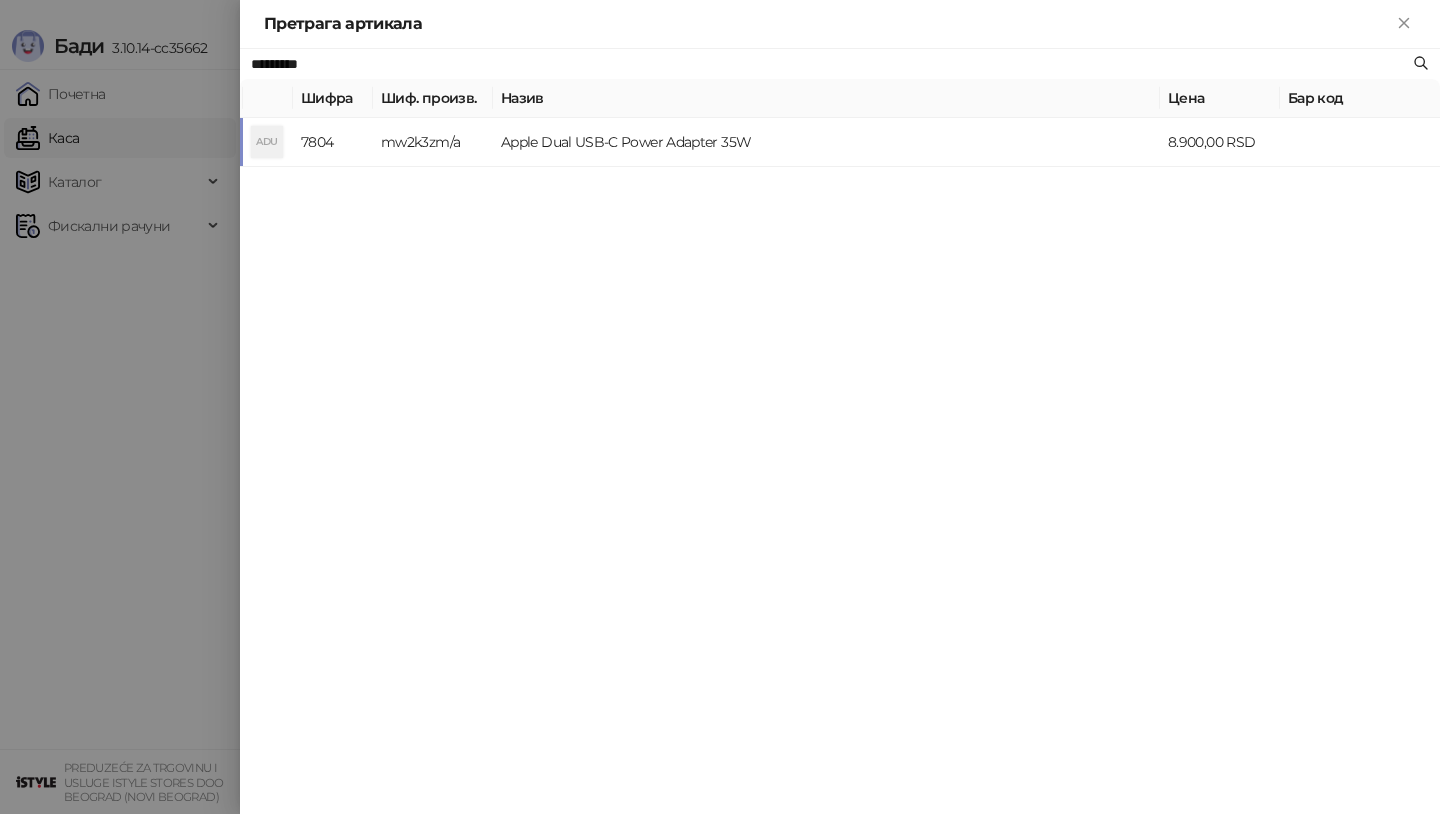 type on "*********" 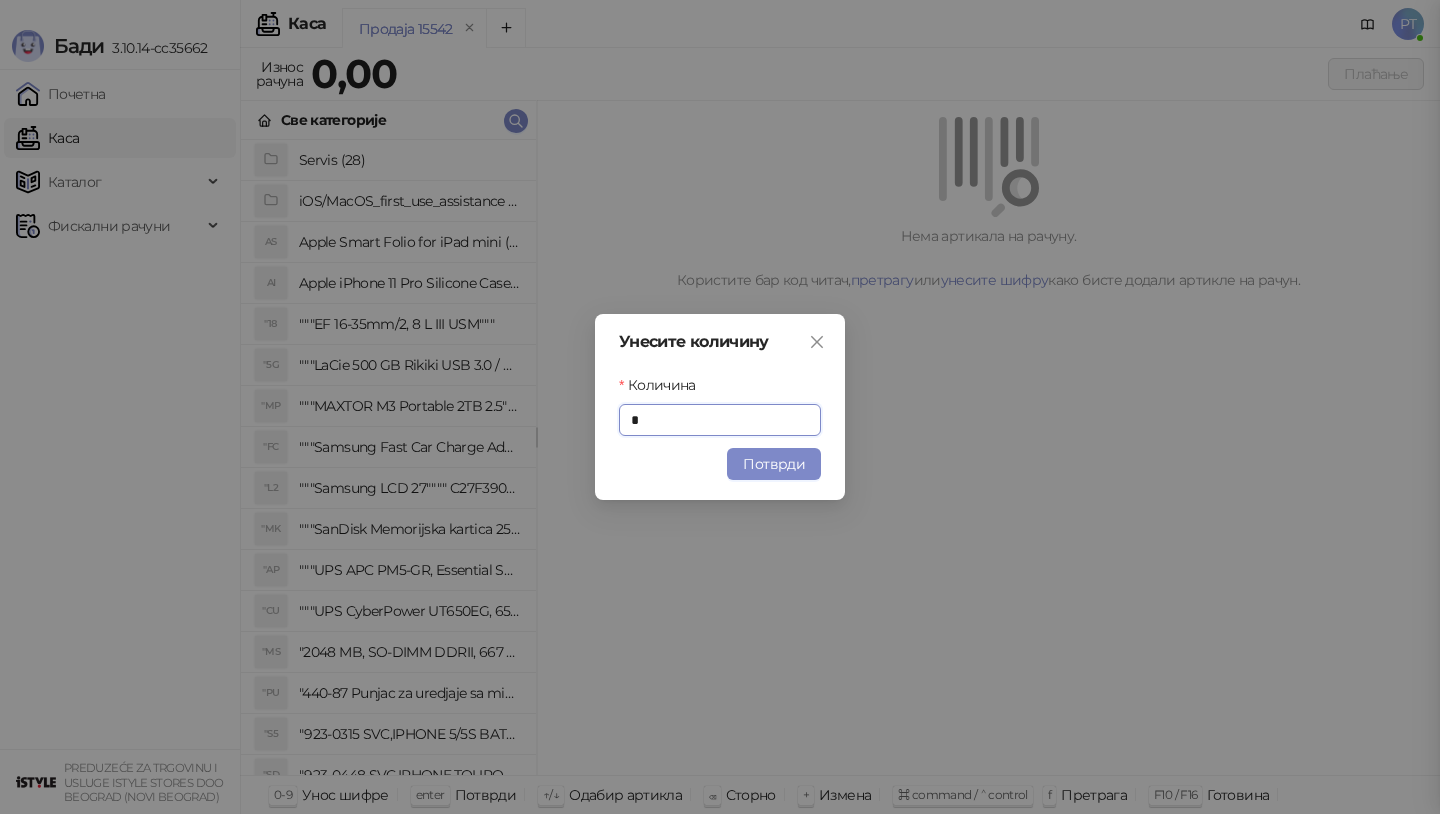 click on "Унесите количину Количина * Потврди" at bounding box center [720, 407] 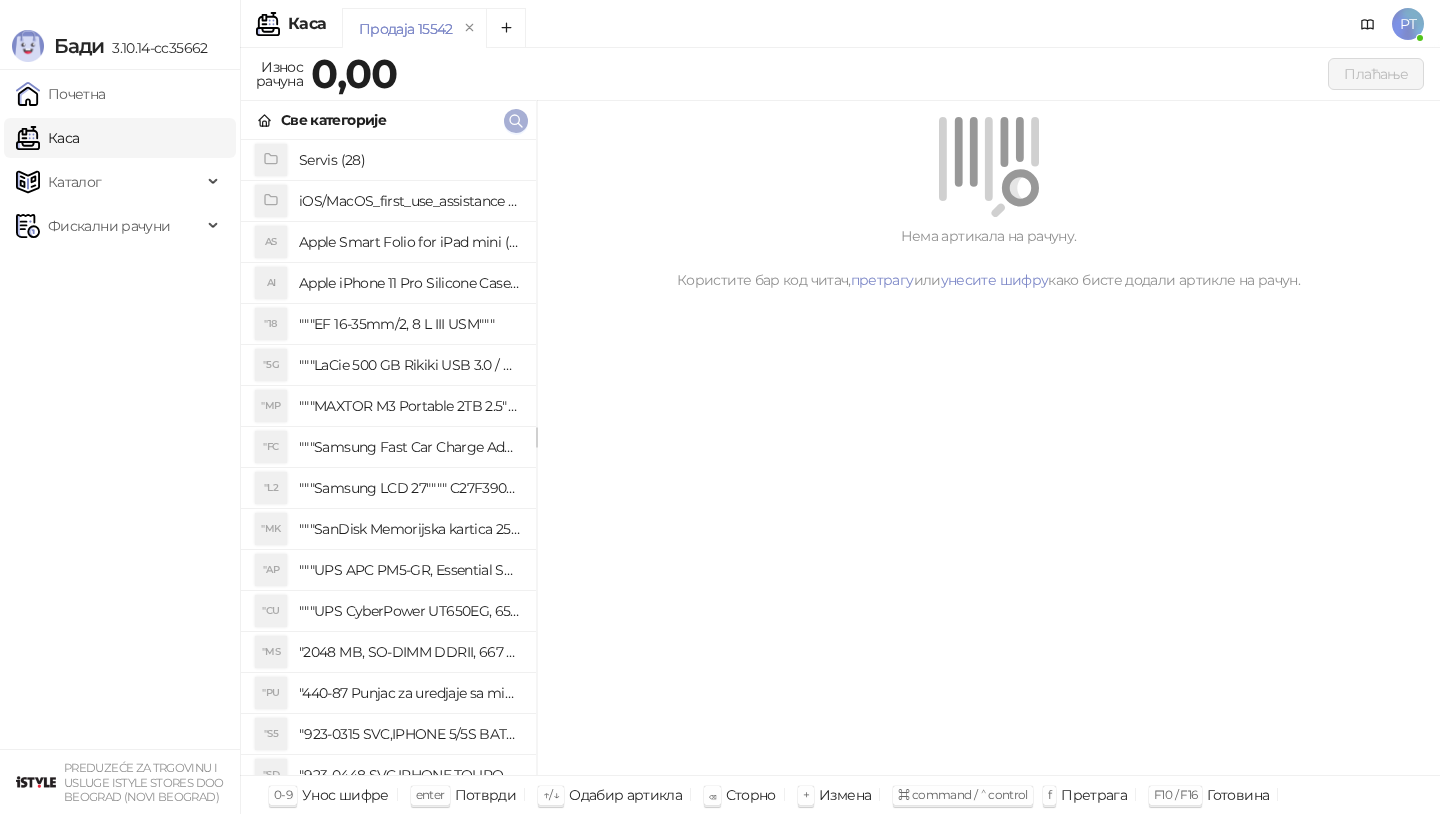 click at bounding box center [516, 121] 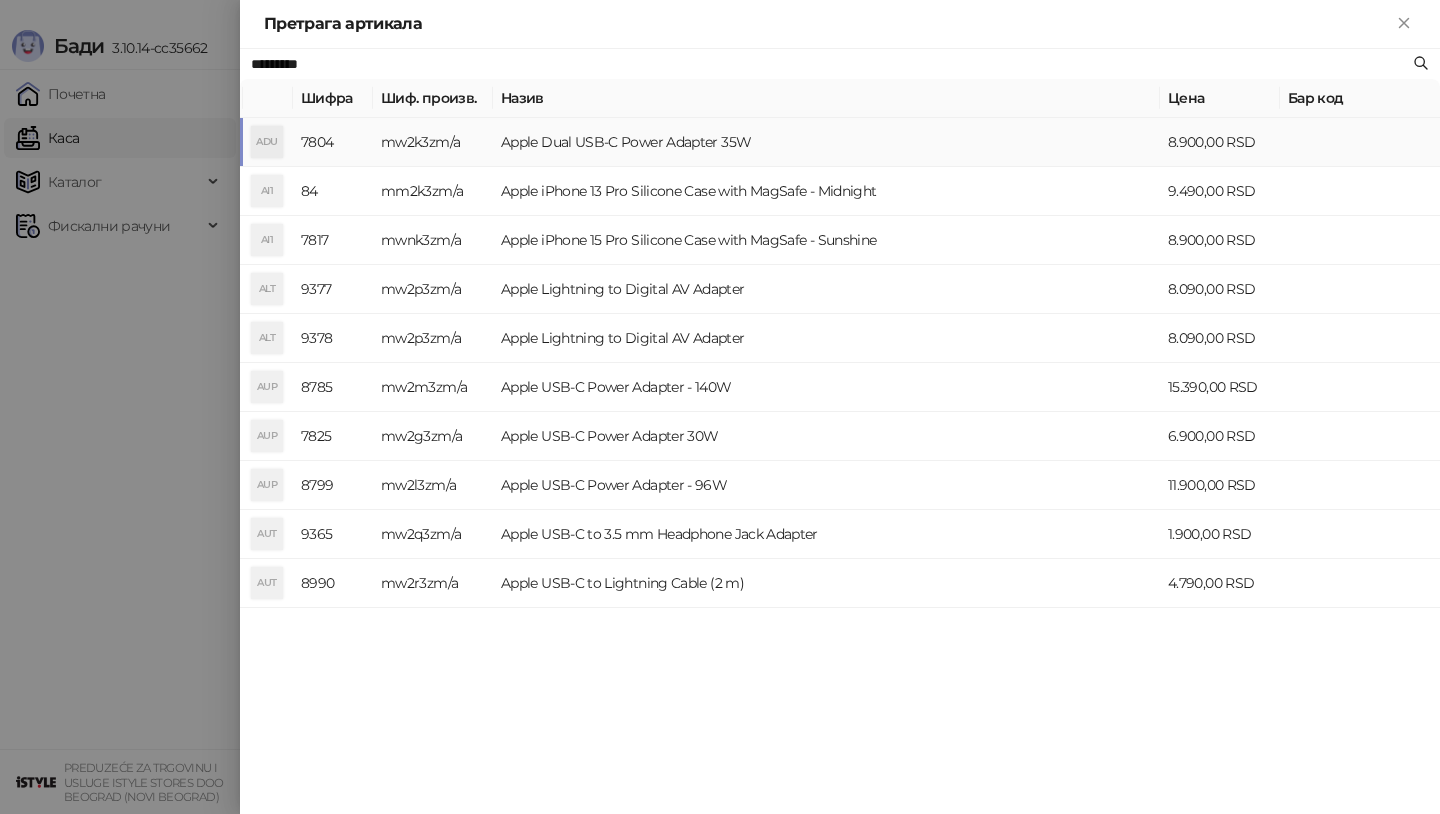 click on "mw2k3zm/a" at bounding box center [433, 142] 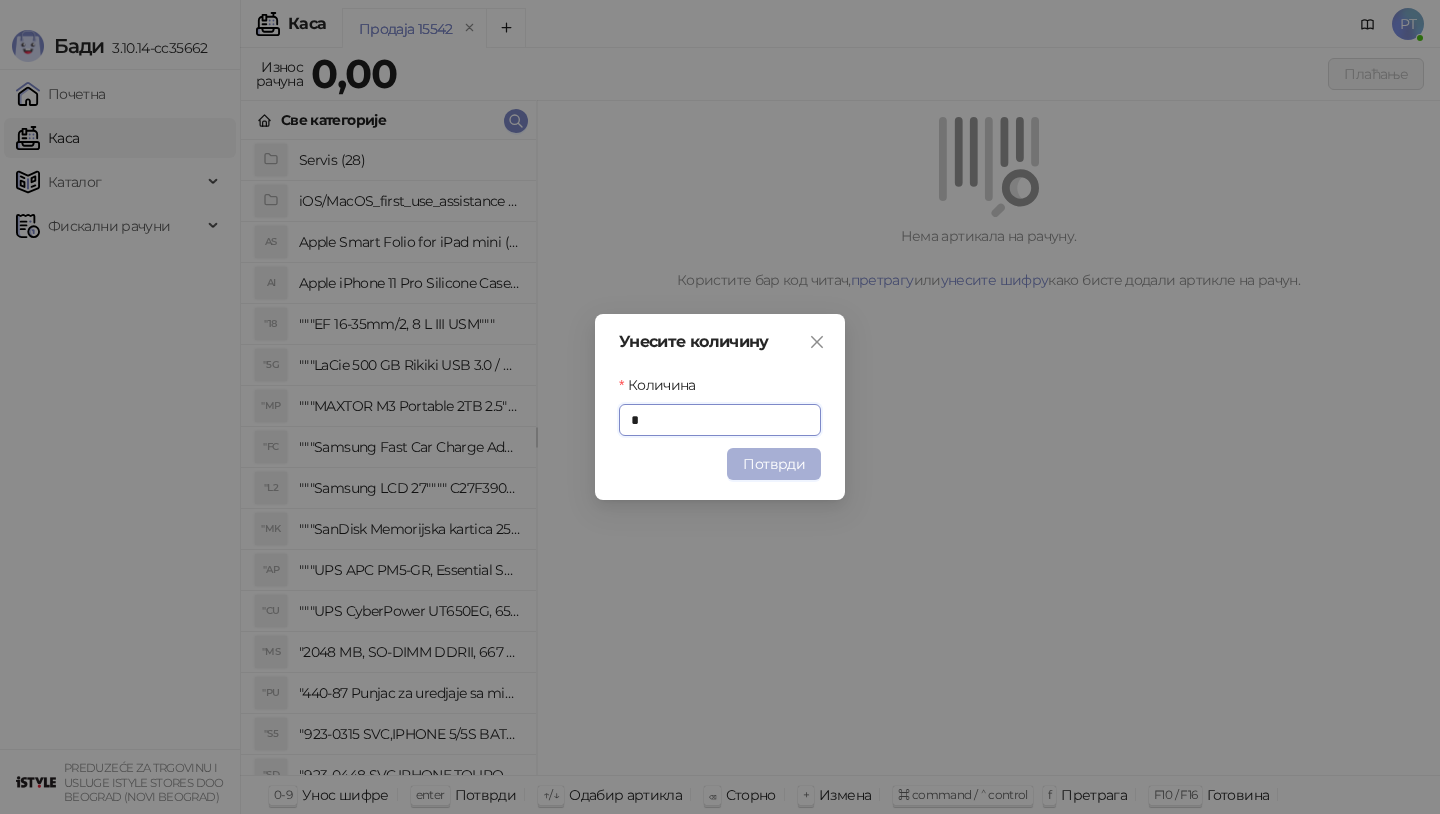 click on "Потврди" at bounding box center [774, 464] 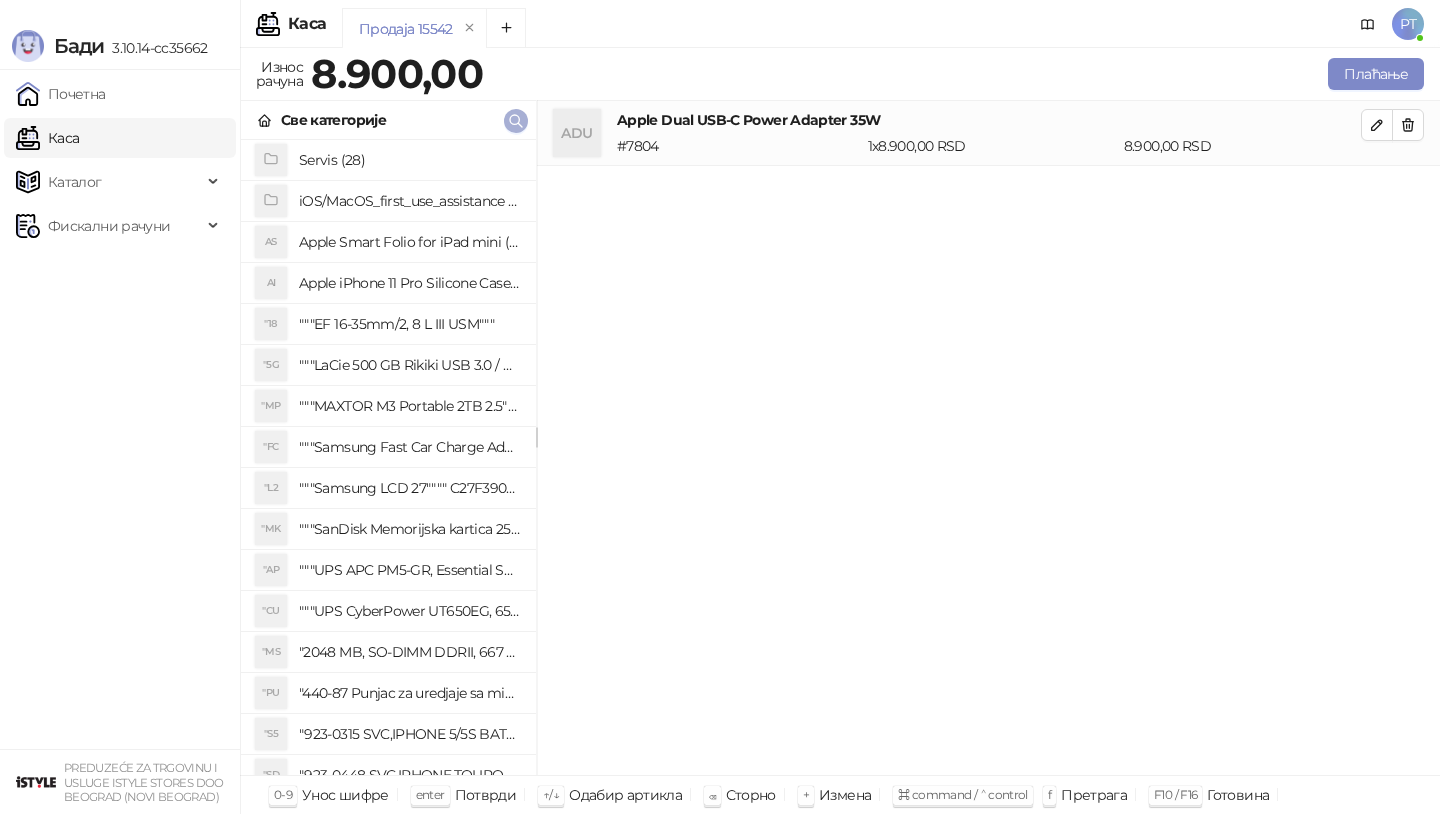 type 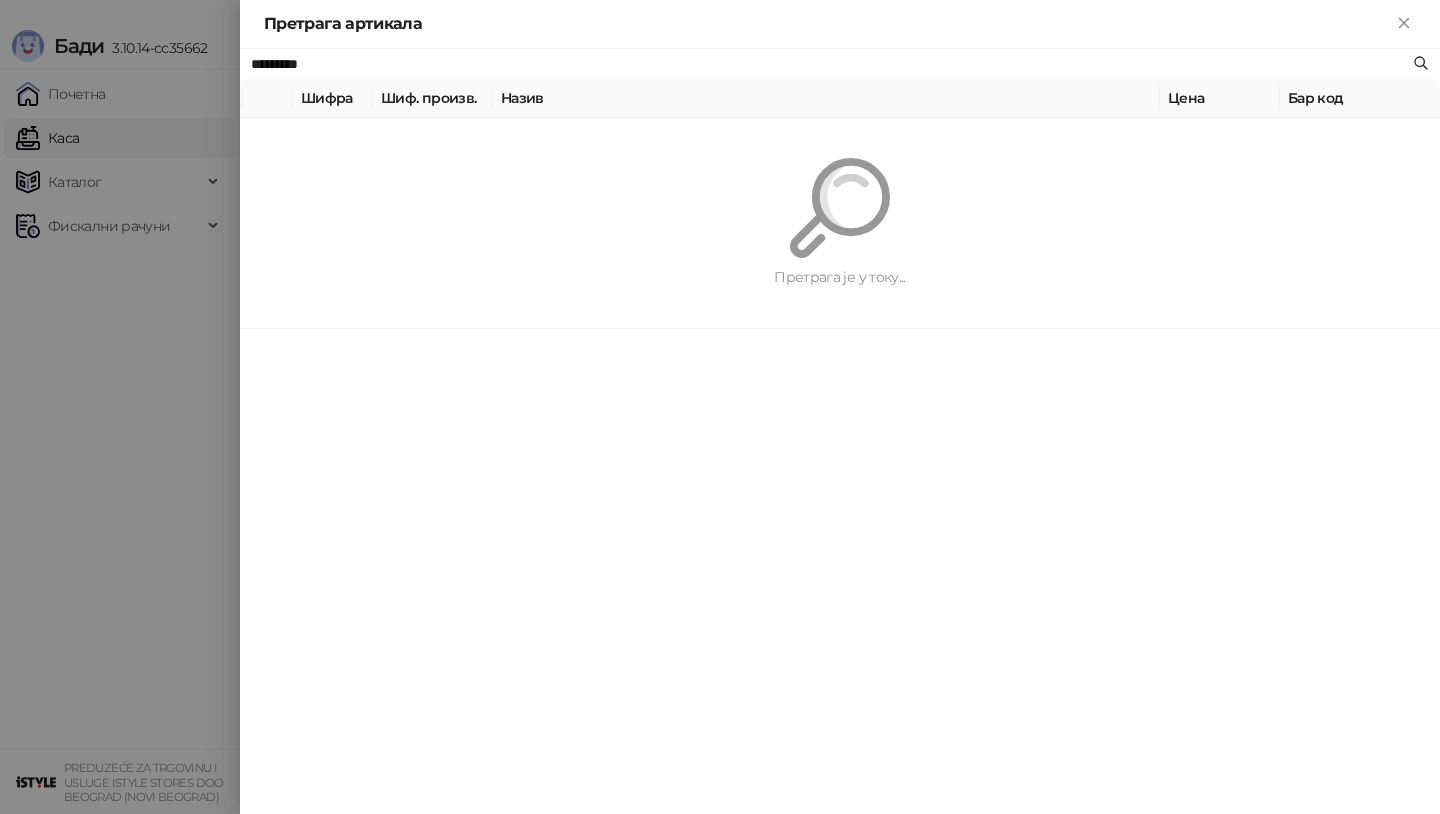 paste 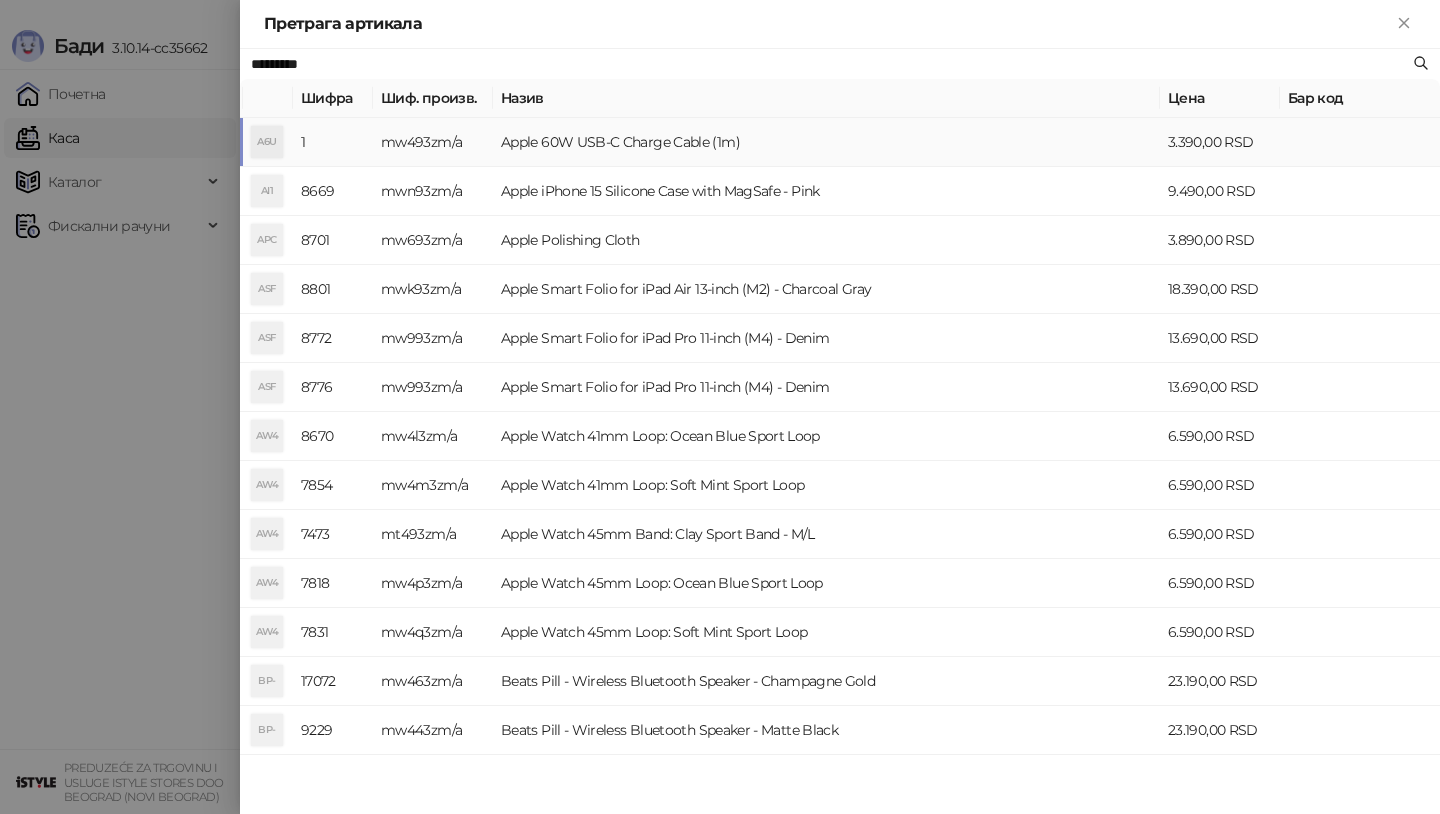 click on "Apple 60W USB-C Charge Cable (1m)" at bounding box center [826, 142] 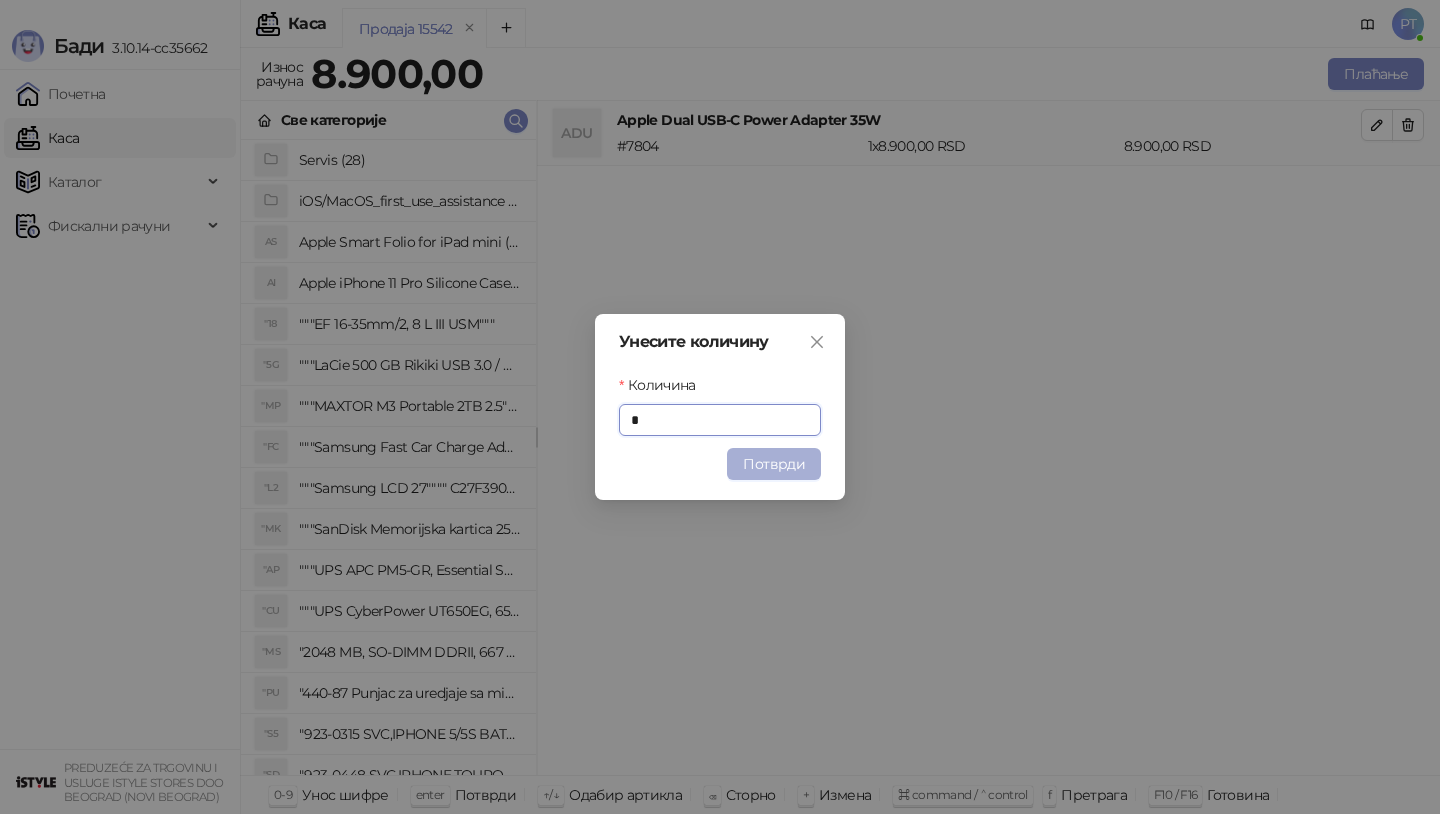 click on "Потврди" at bounding box center [774, 464] 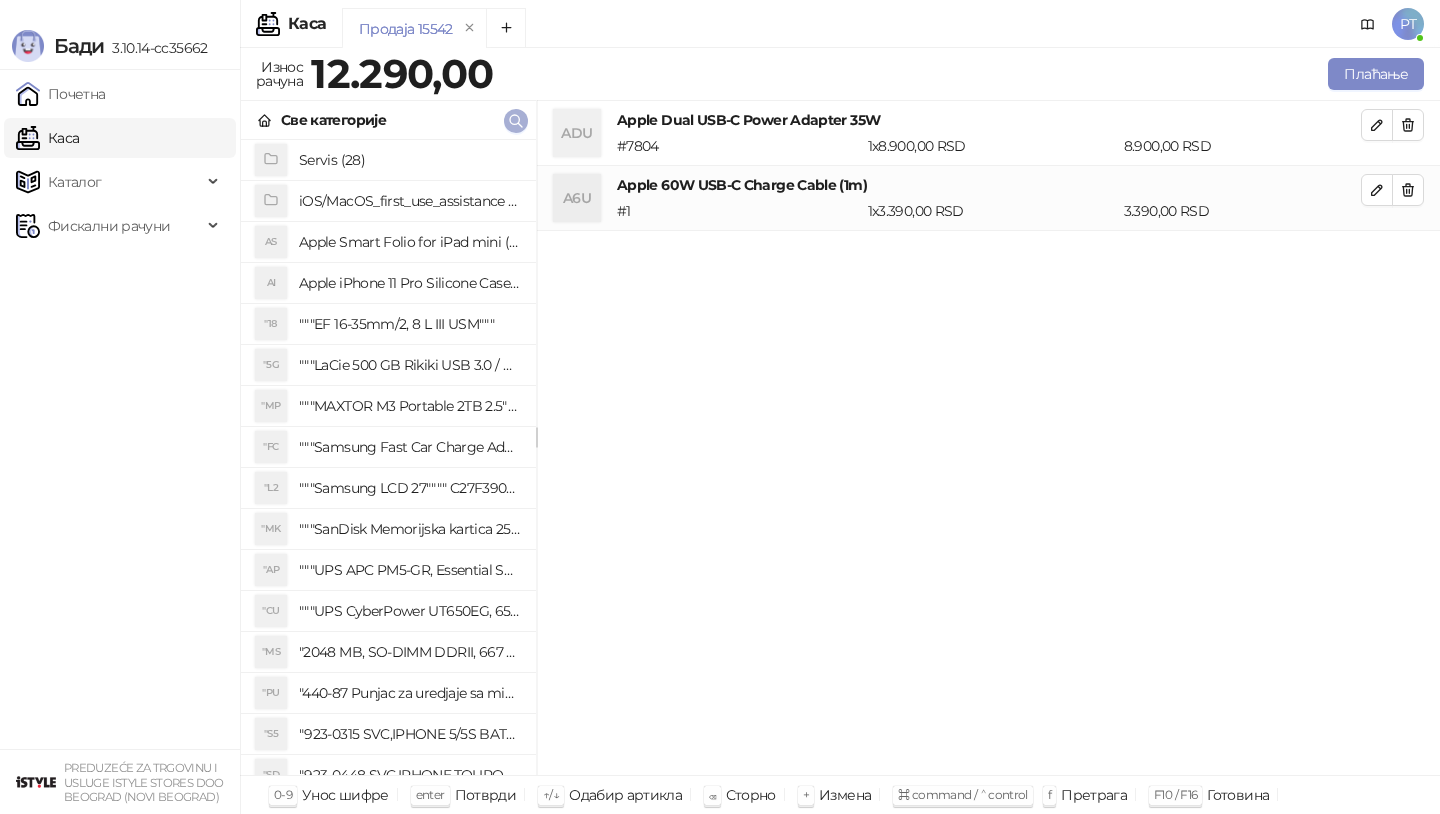 click 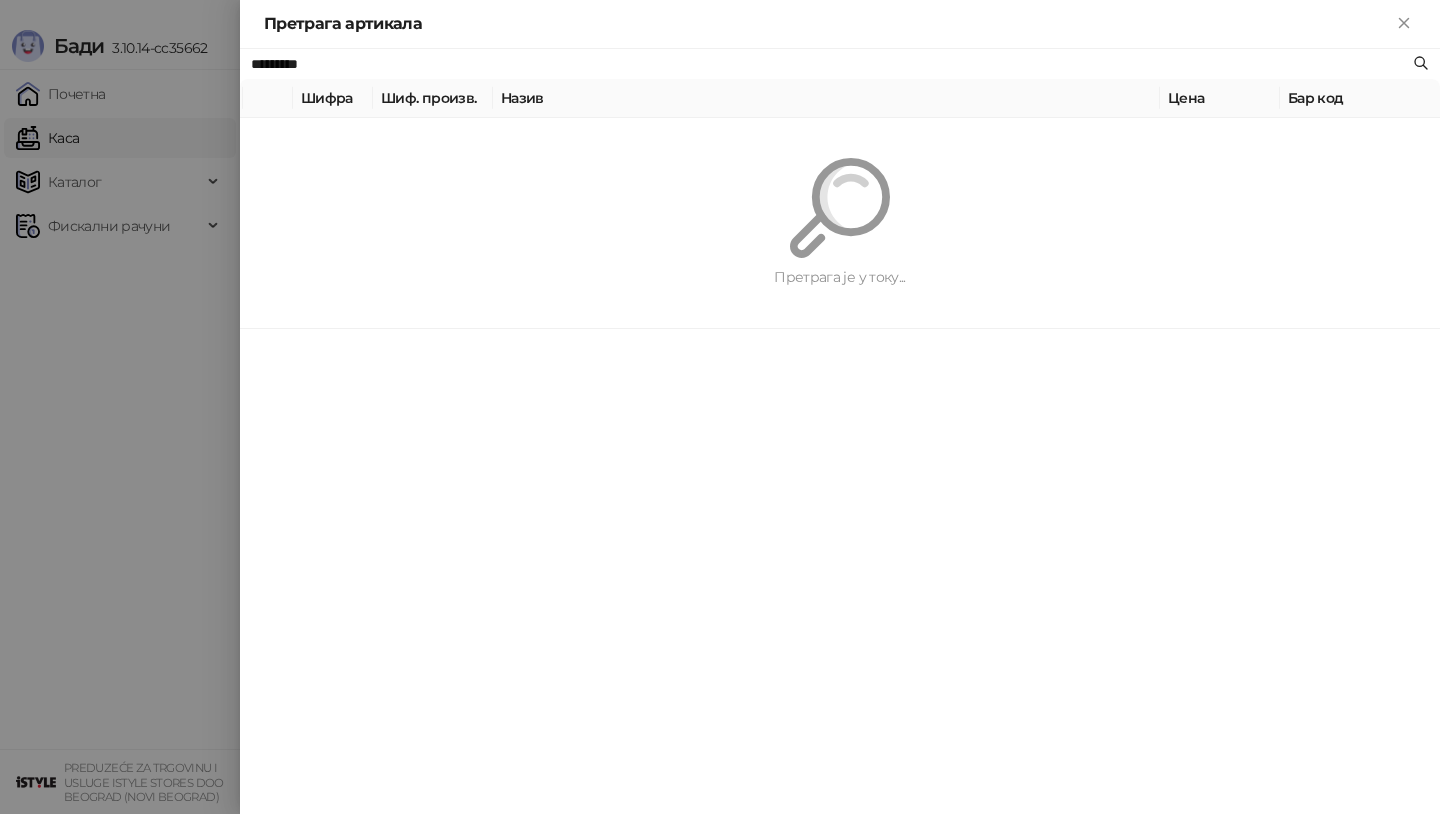 paste on "**********" 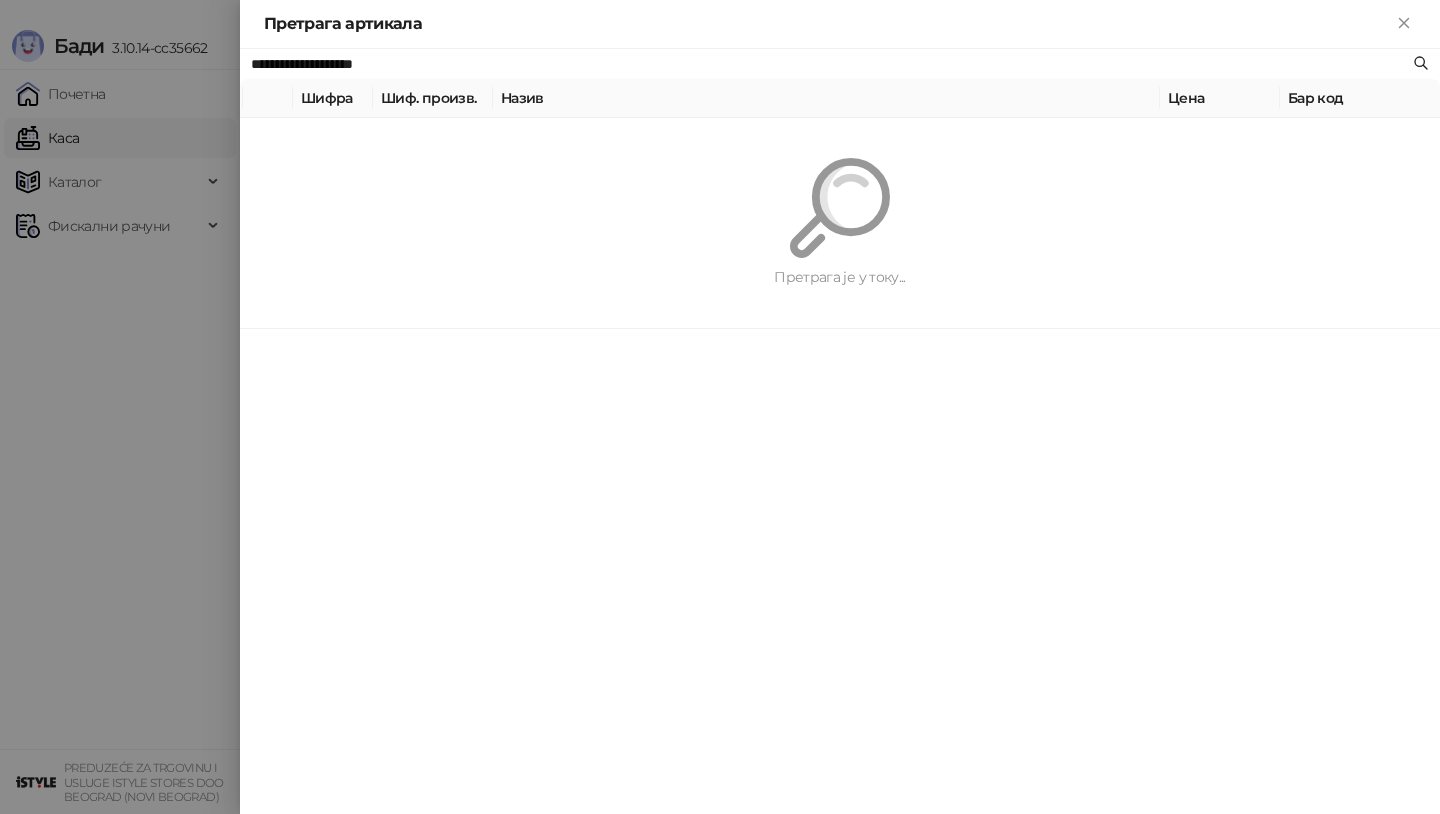type on "**********" 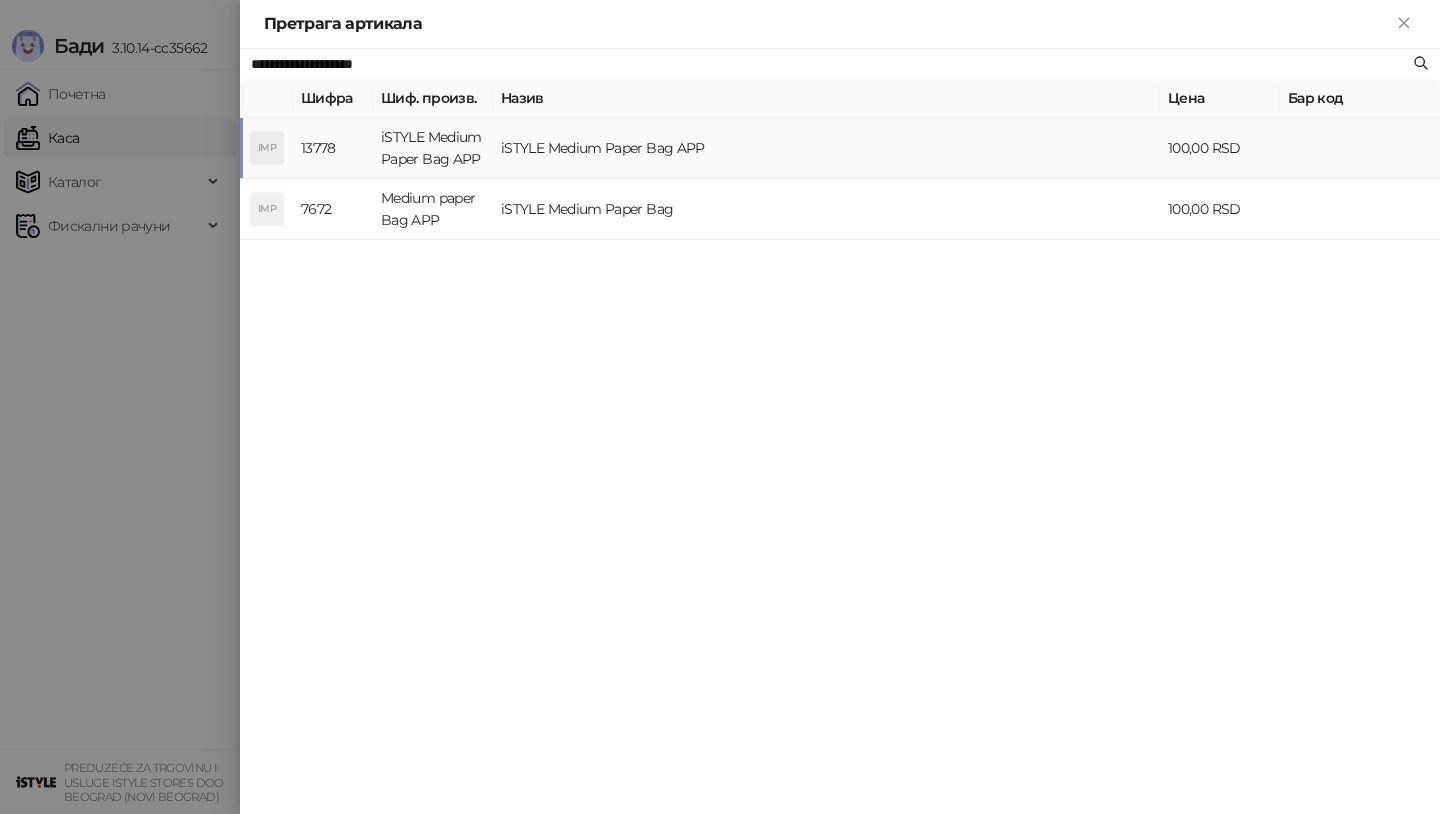 click on "iSTYLE Medium Paper Bag APP" at bounding box center (826, 148) 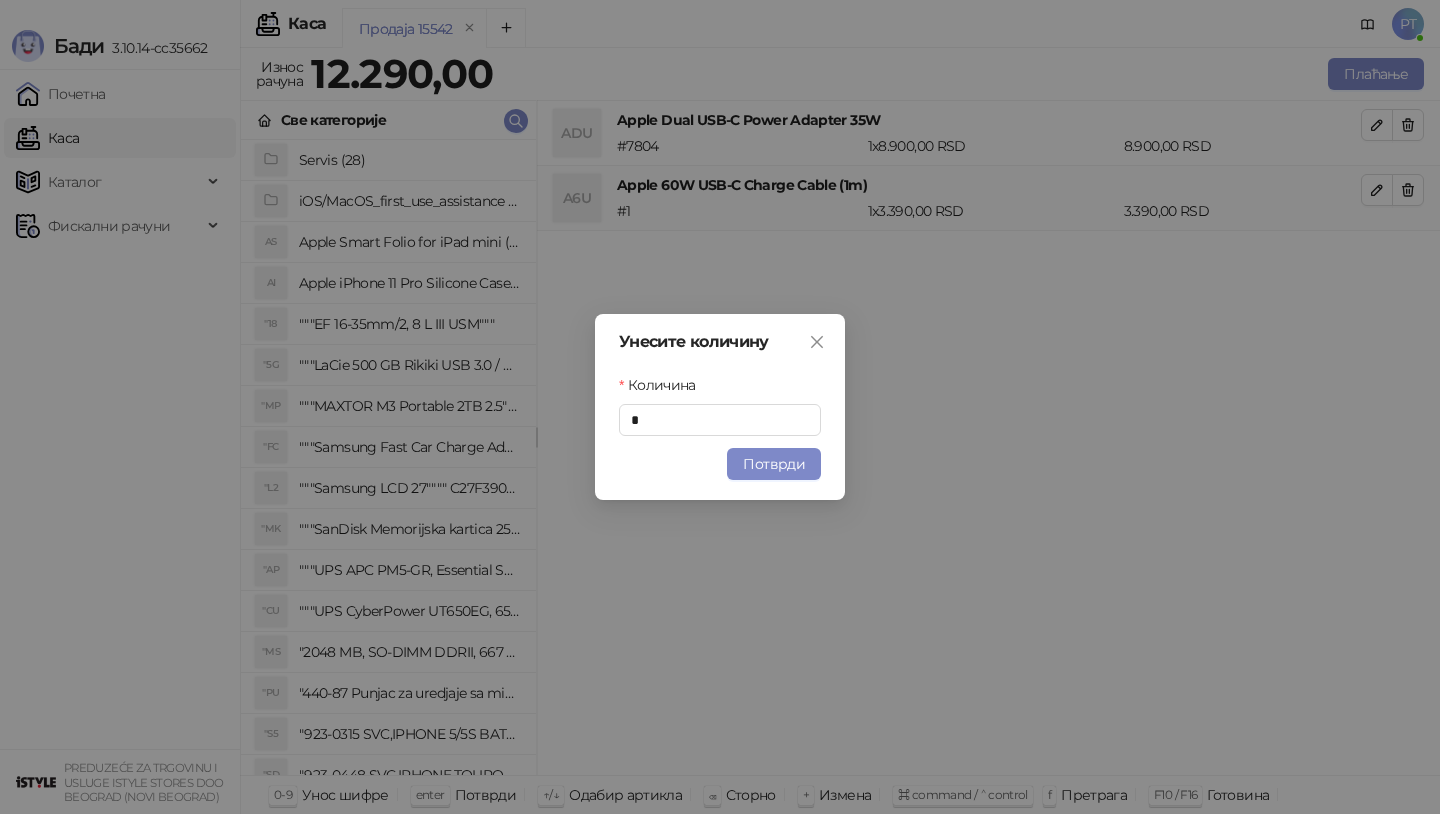 click on "Унесите количину Количина * Потврди" at bounding box center [720, 407] 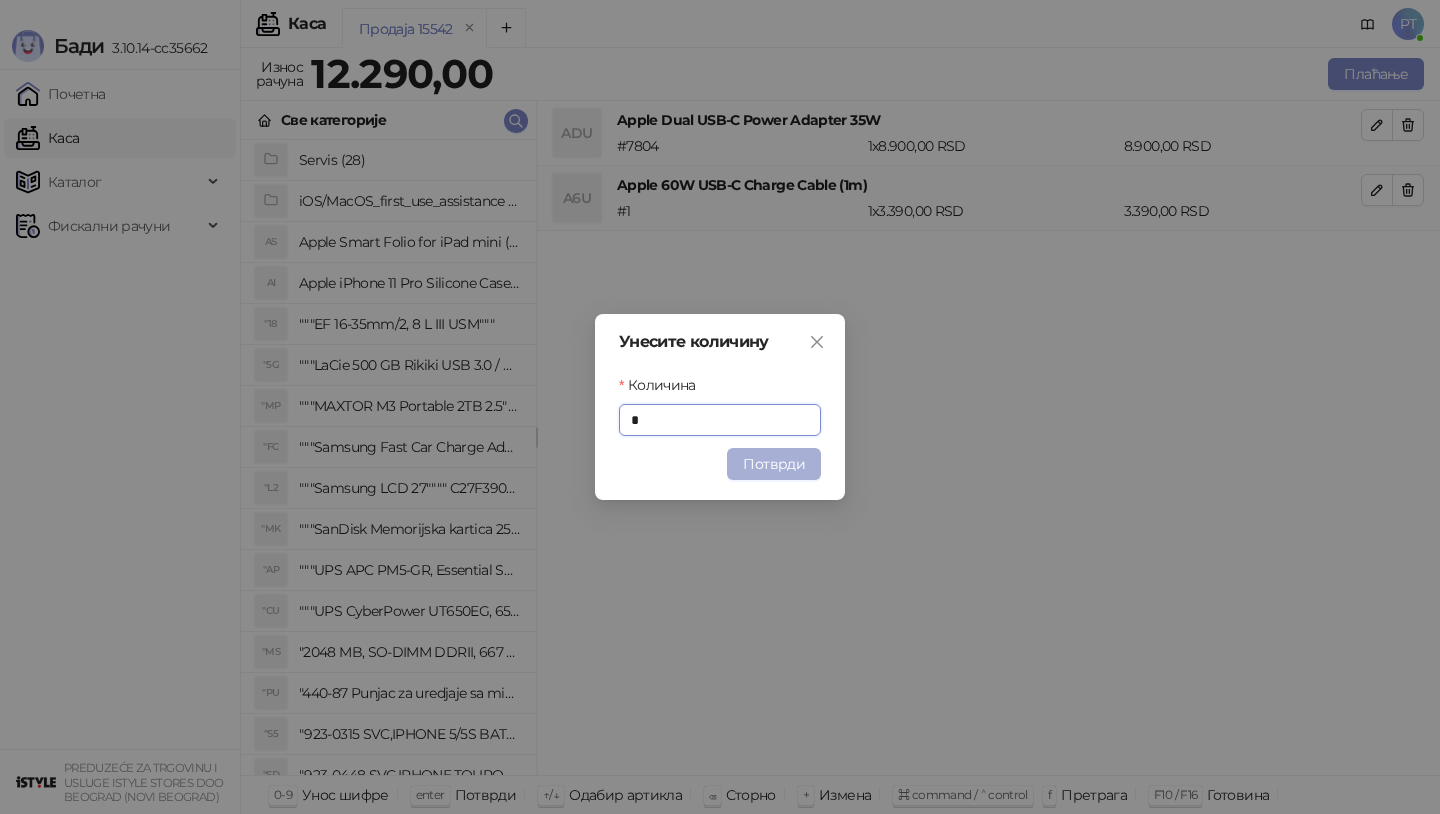 click on "Потврди" at bounding box center [774, 464] 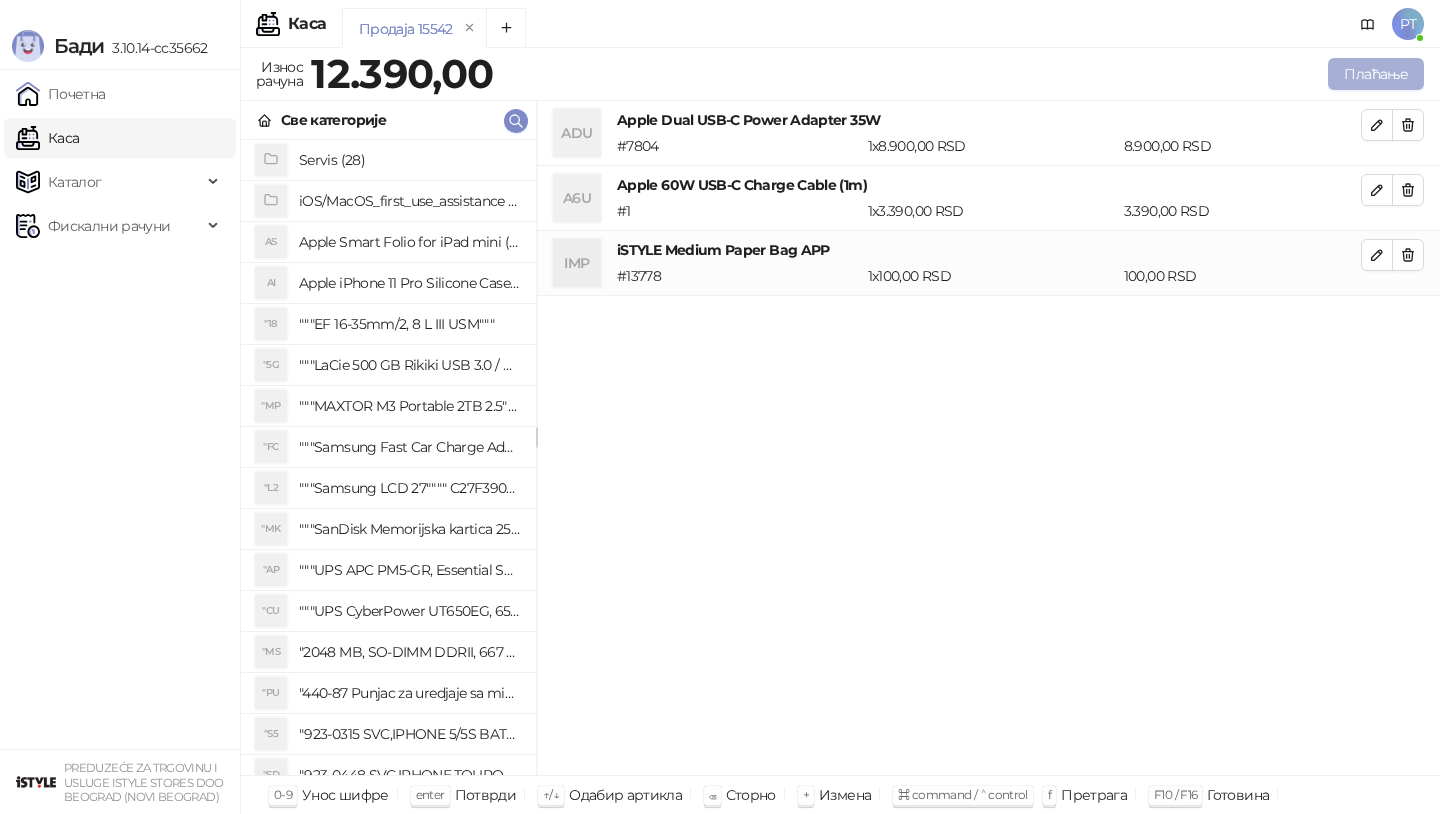 click on "Плаћање" at bounding box center [1376, 74] 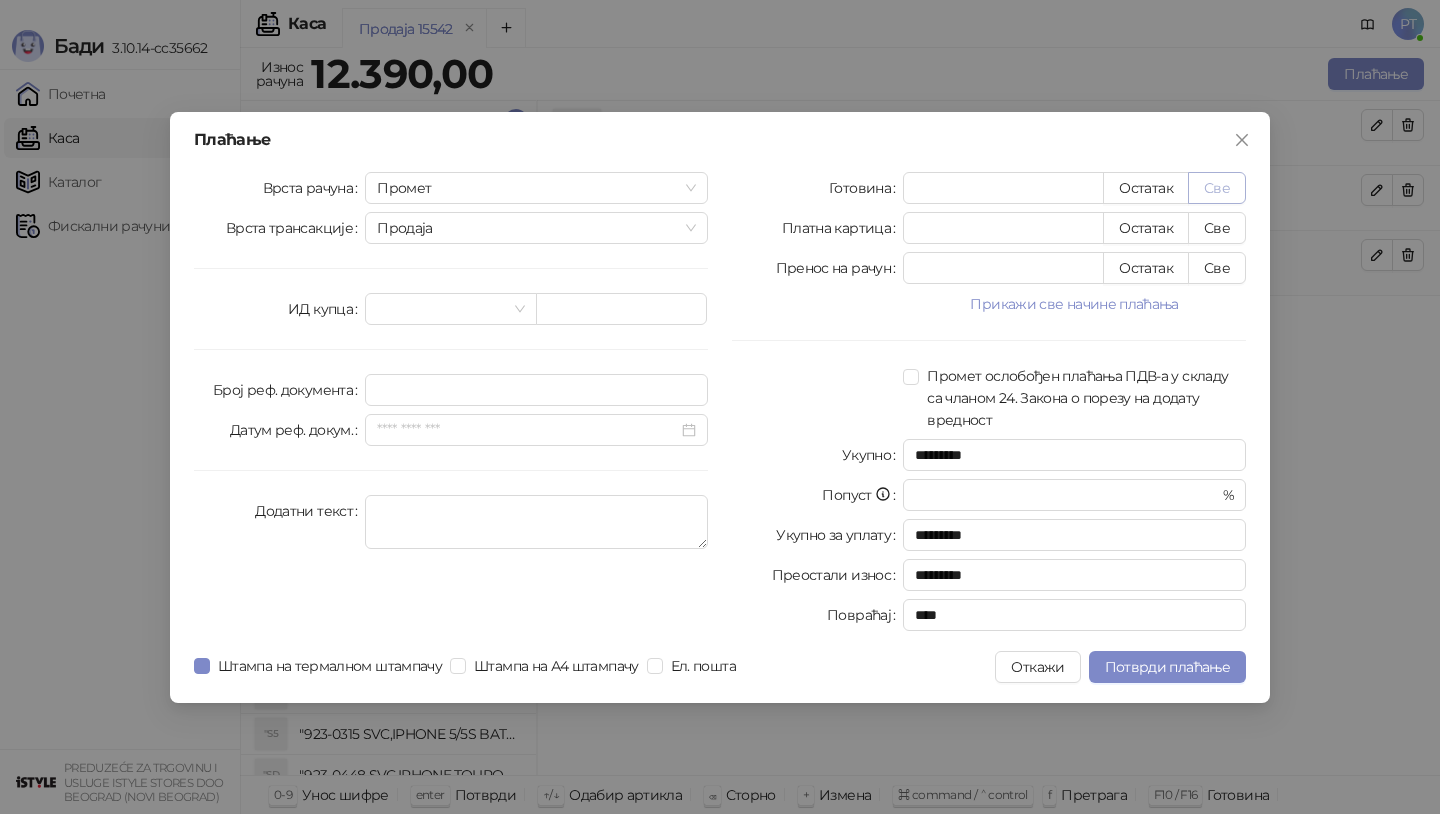 click on "Све" at bounding box center (1217, 188) 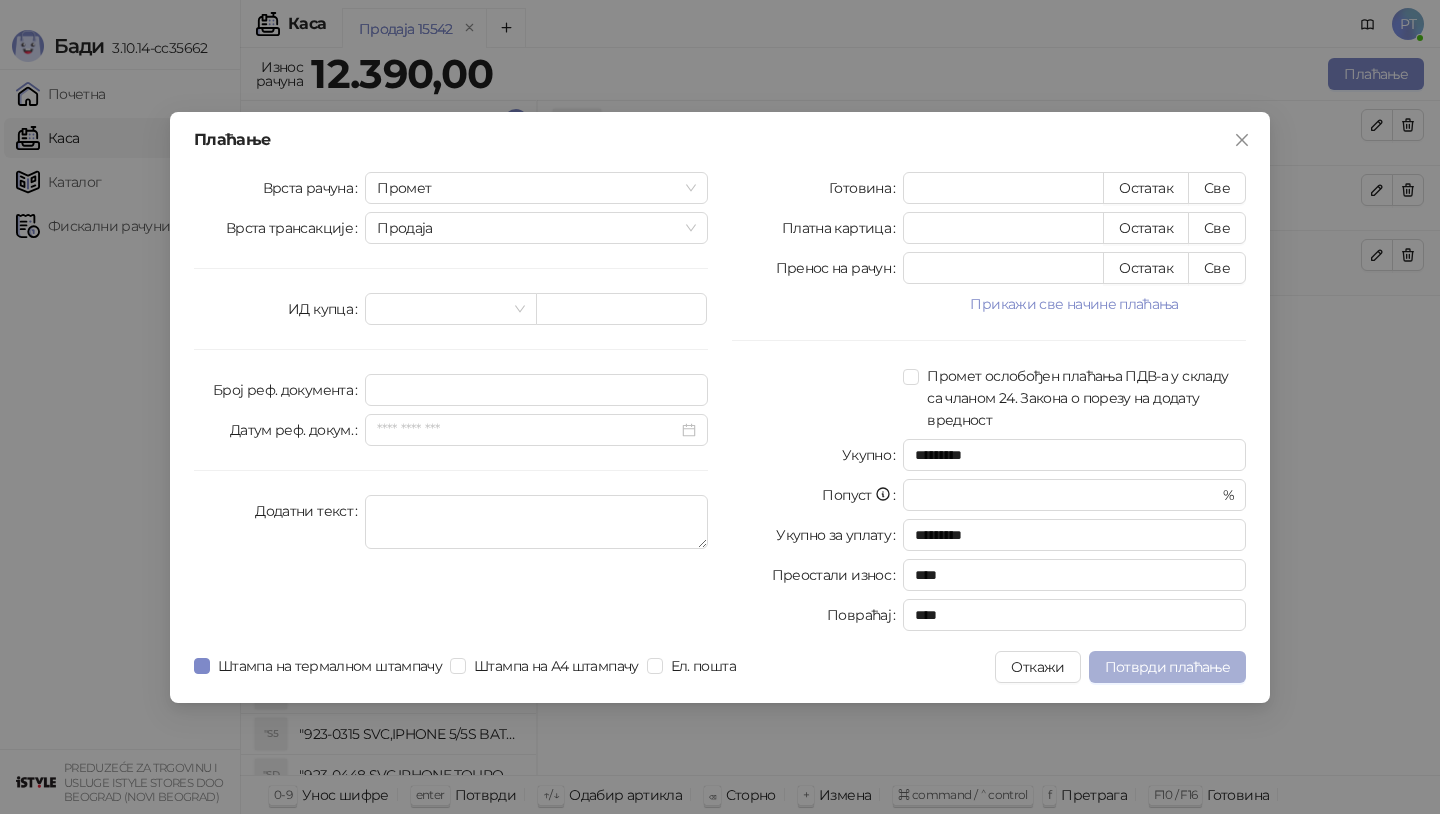 click on "Потврди плаћање" at bounding box center (1167, 667) 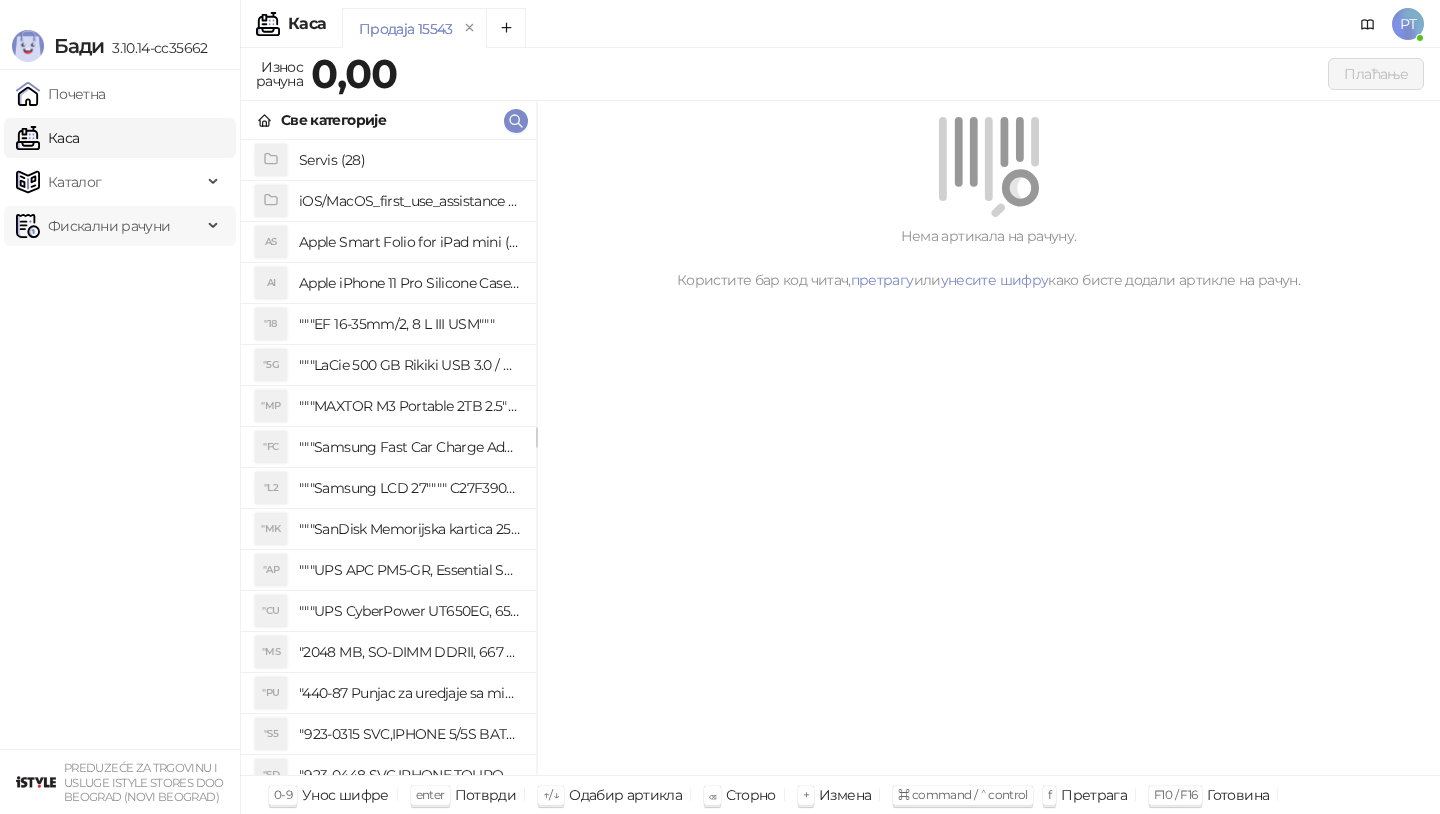 click on "Фискални рачуни" at bounding box center (109, 226) 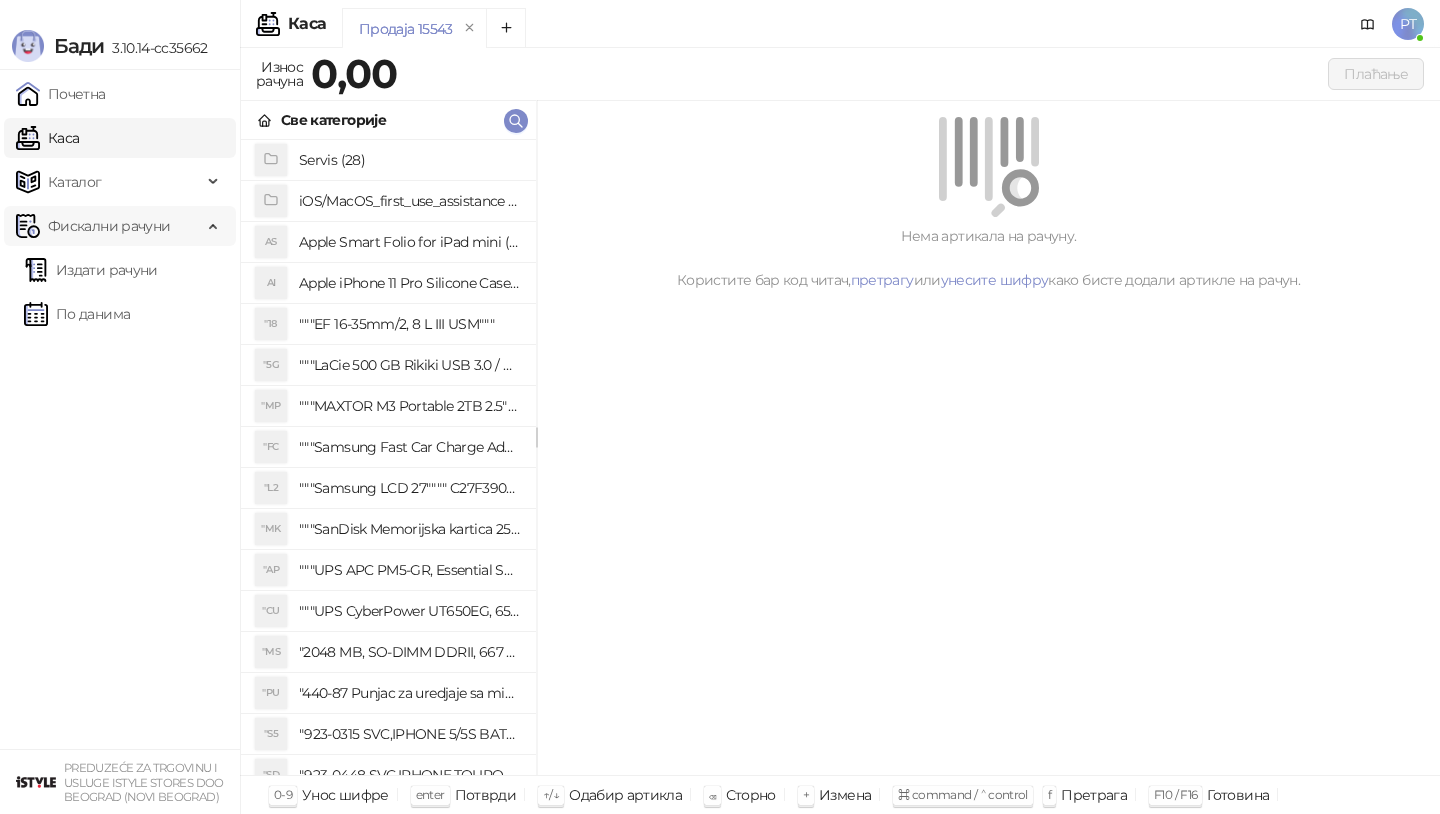 click on "Фискални рачуни" at bounding box center [109, 226] 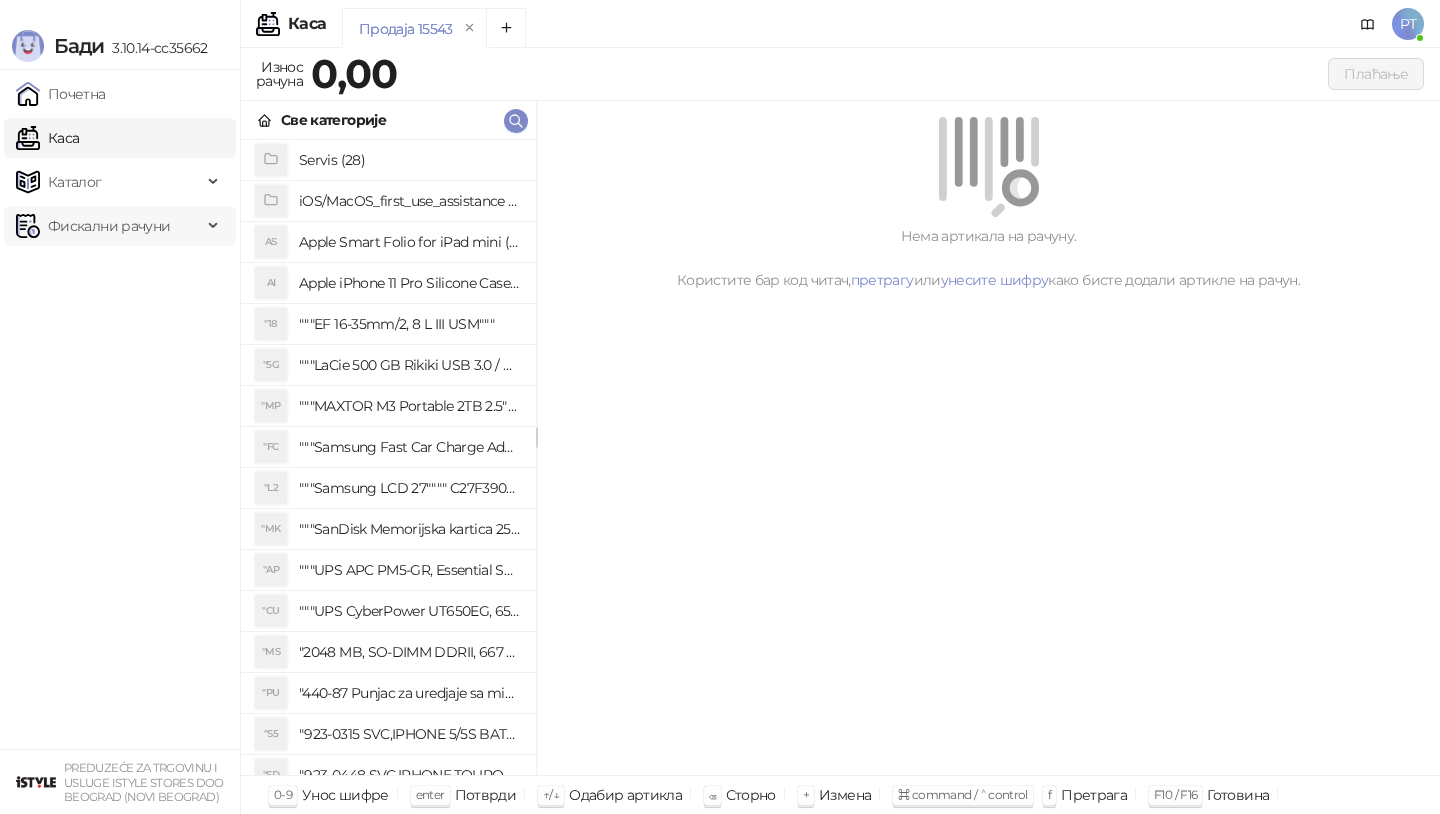 click on "Фискални рачуни" at bounding box center (109, 226) 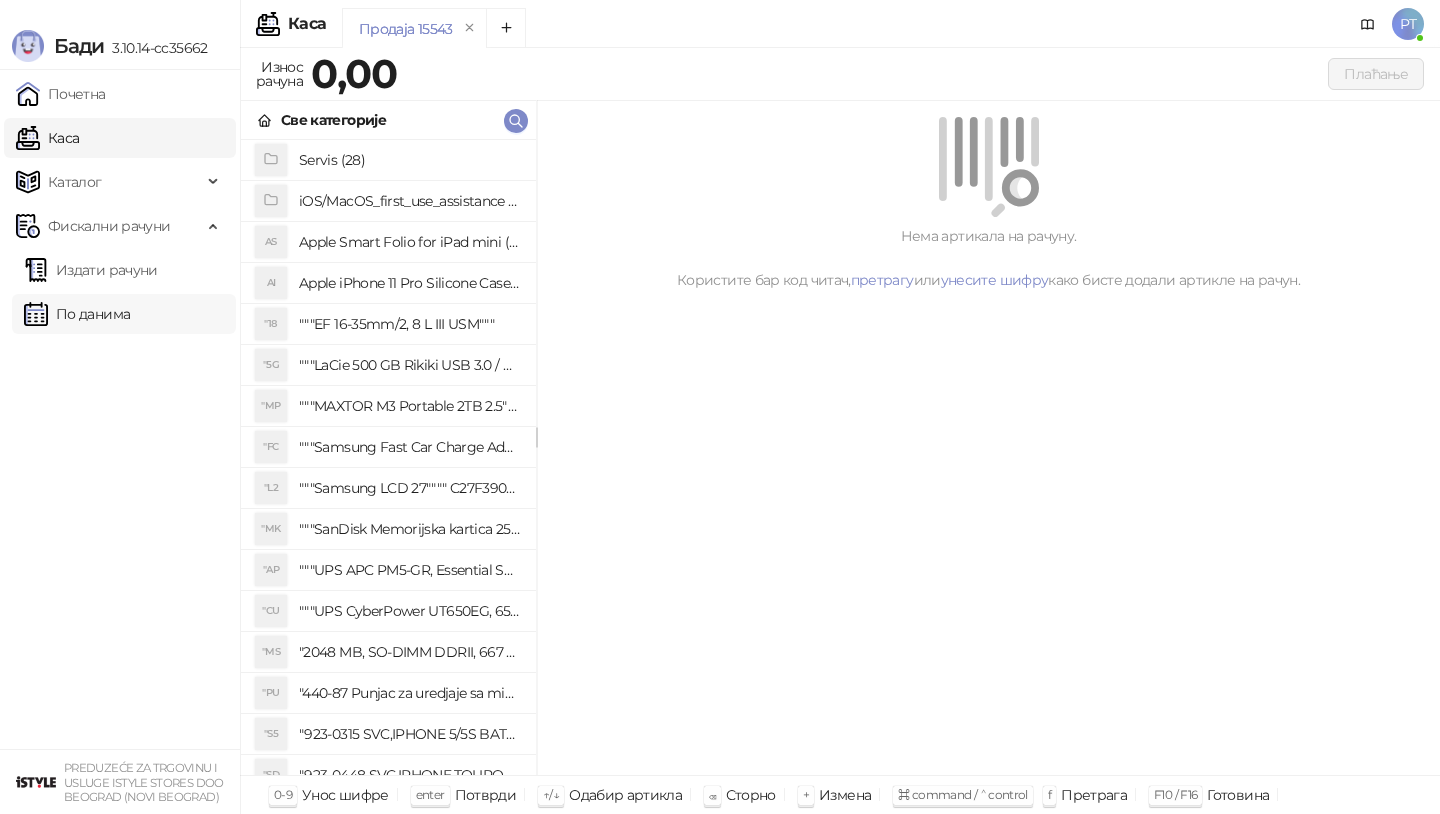 click on "По данима" at bounding box center [77, 314] 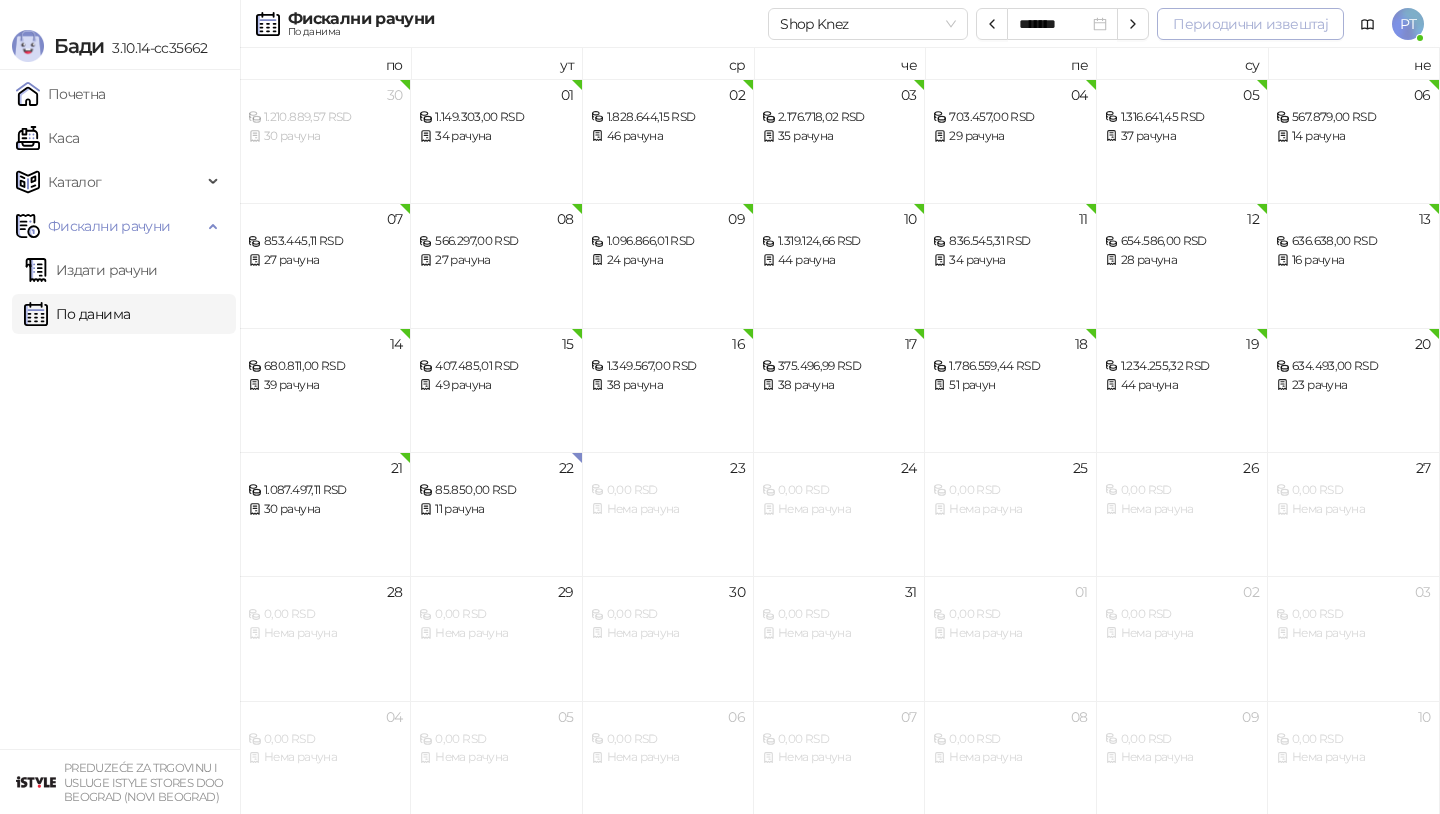 click on "Периодични извештај" at bounding box center (1250, 24) 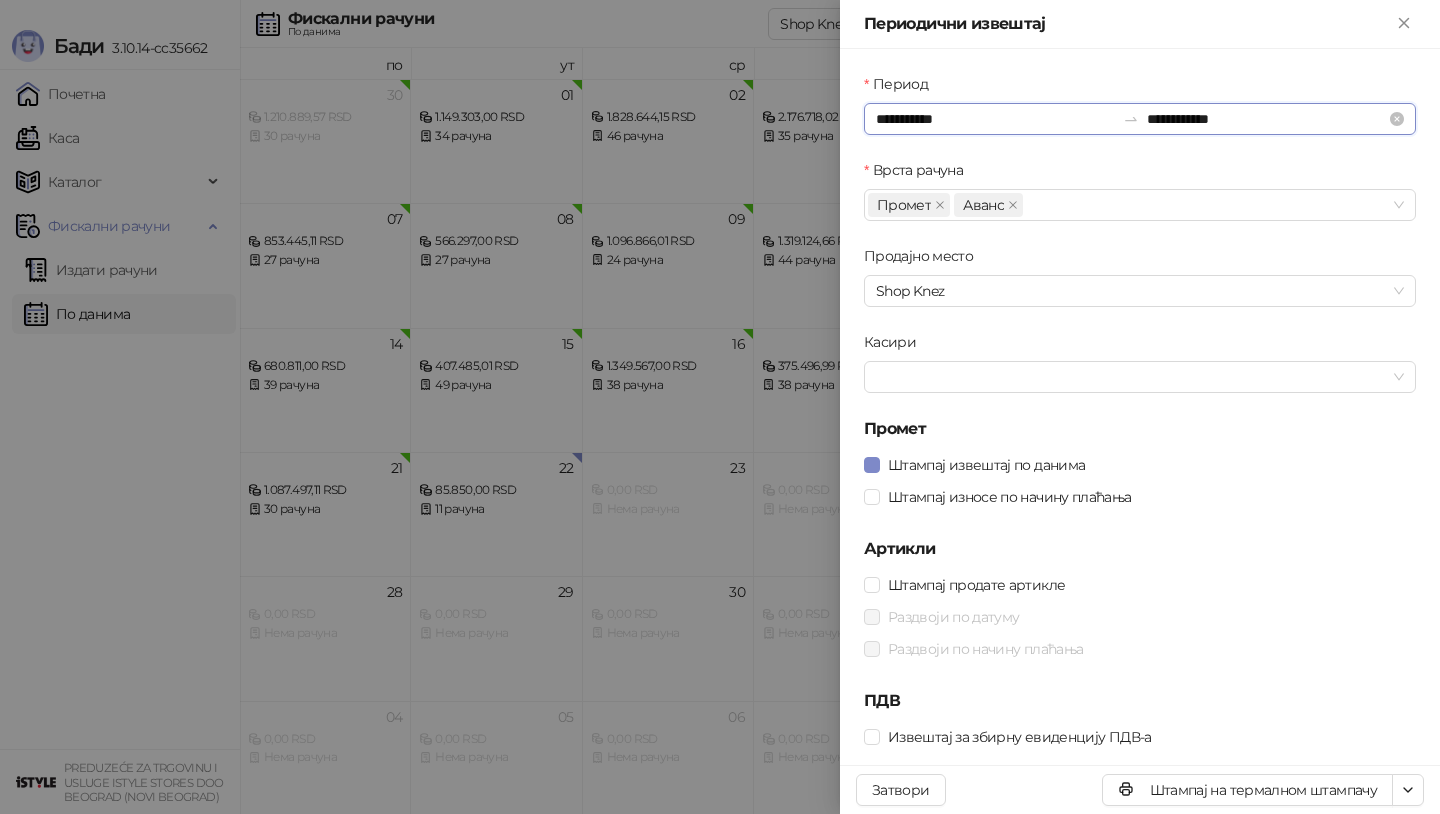 click on "**********" at bounding box center (995, 119) 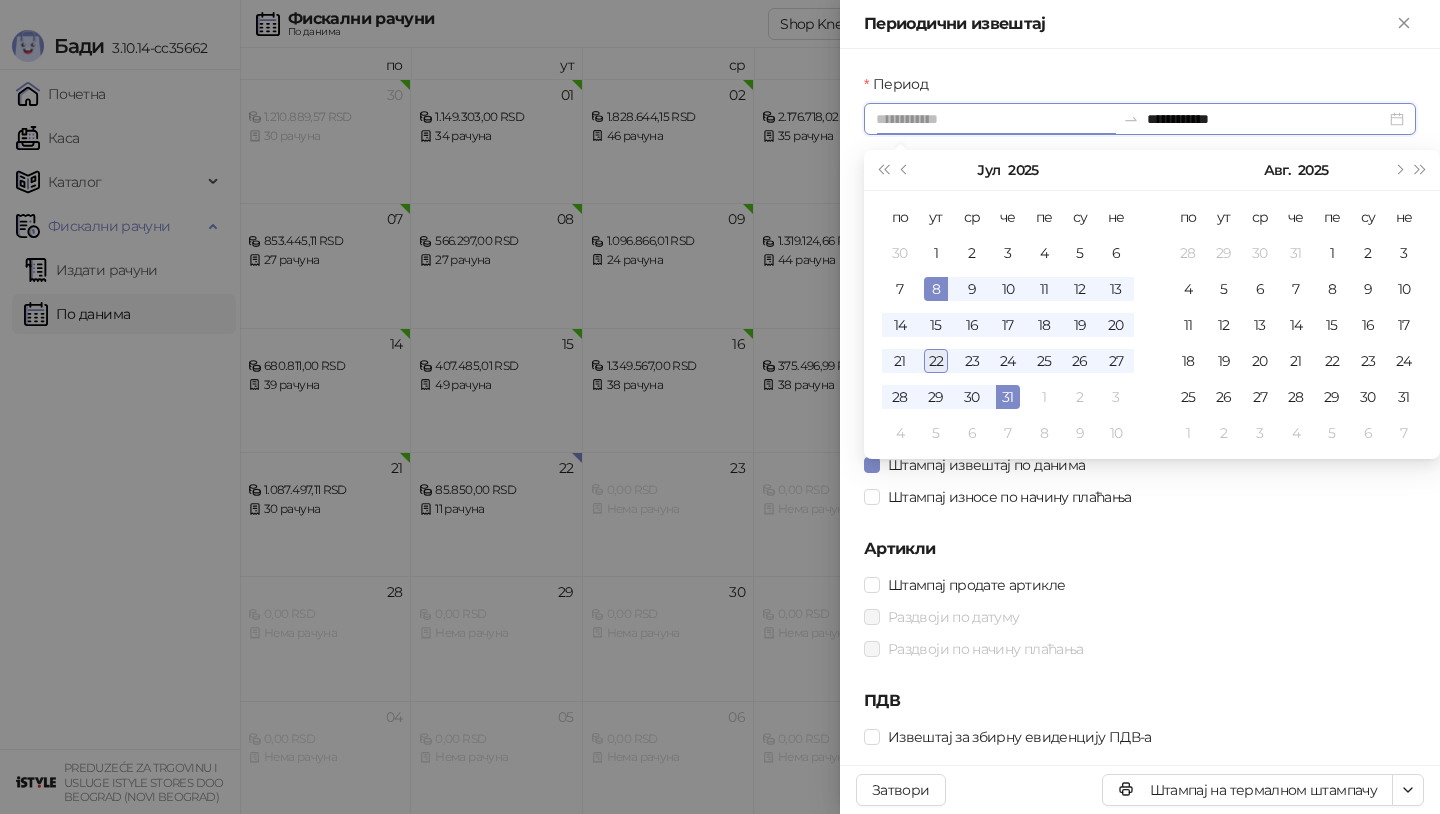 type on "**********" 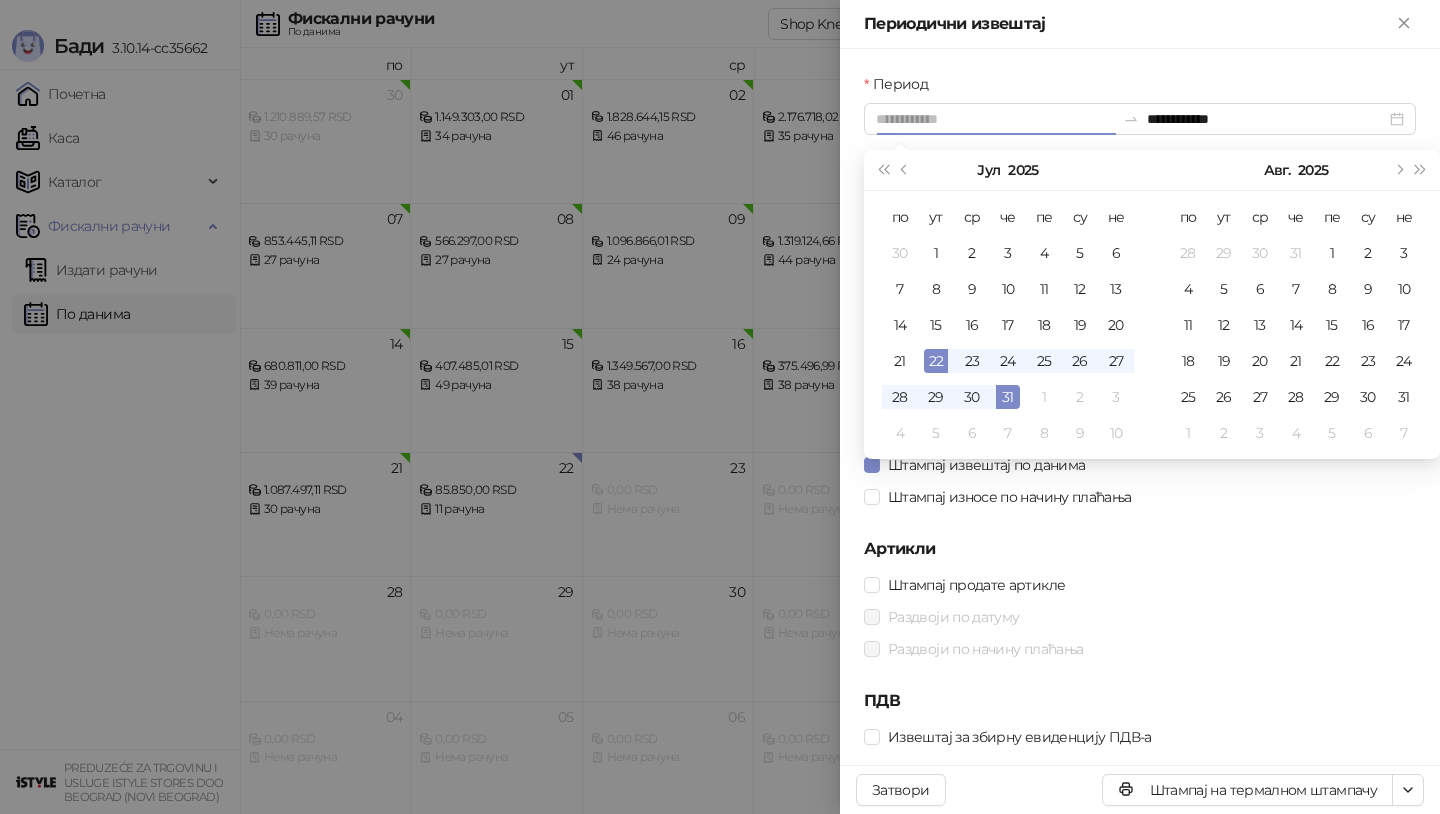 click on "22" at bounding box center (936, 361) 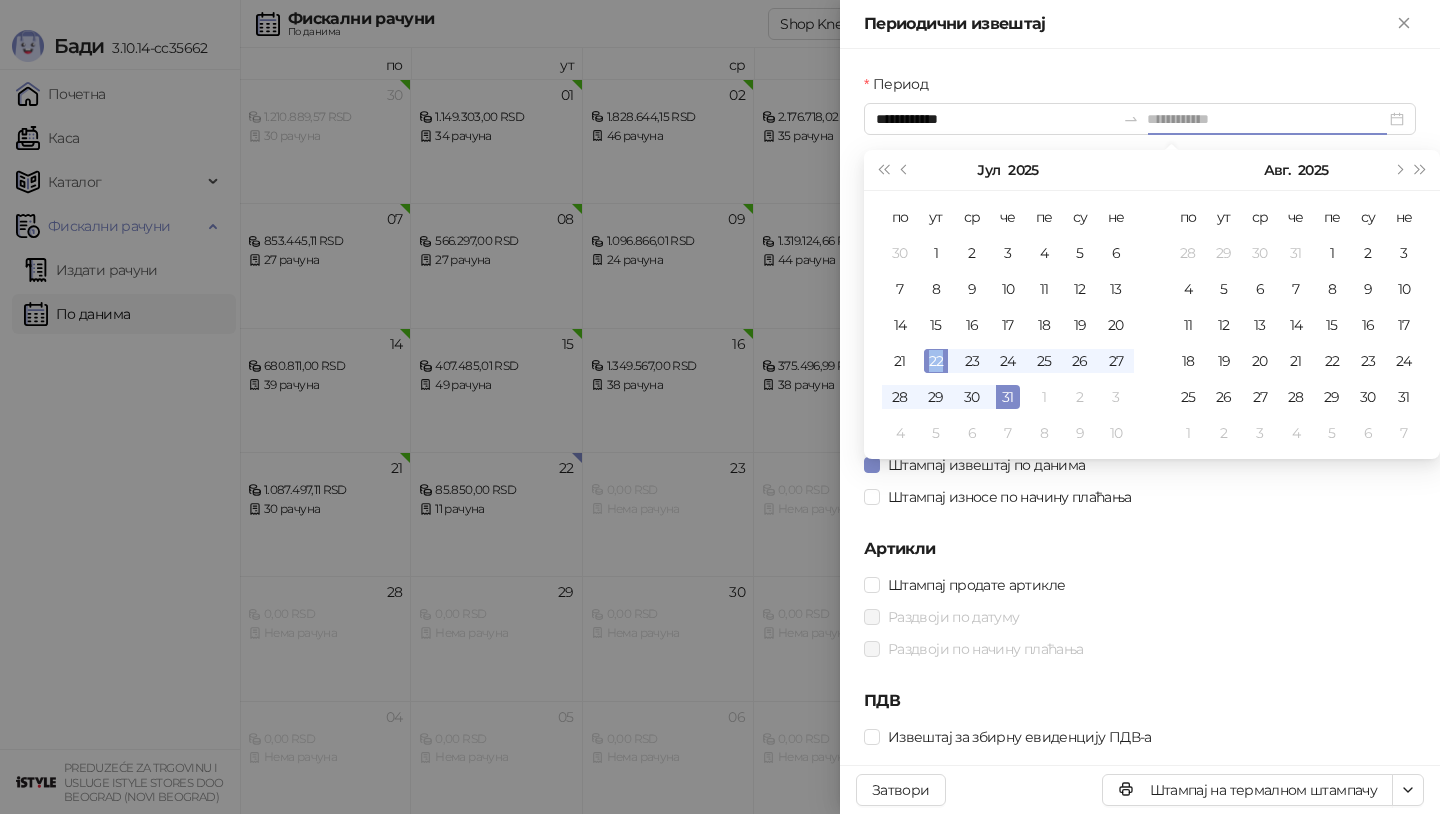 click on "22" at bounding box center [936, 361] 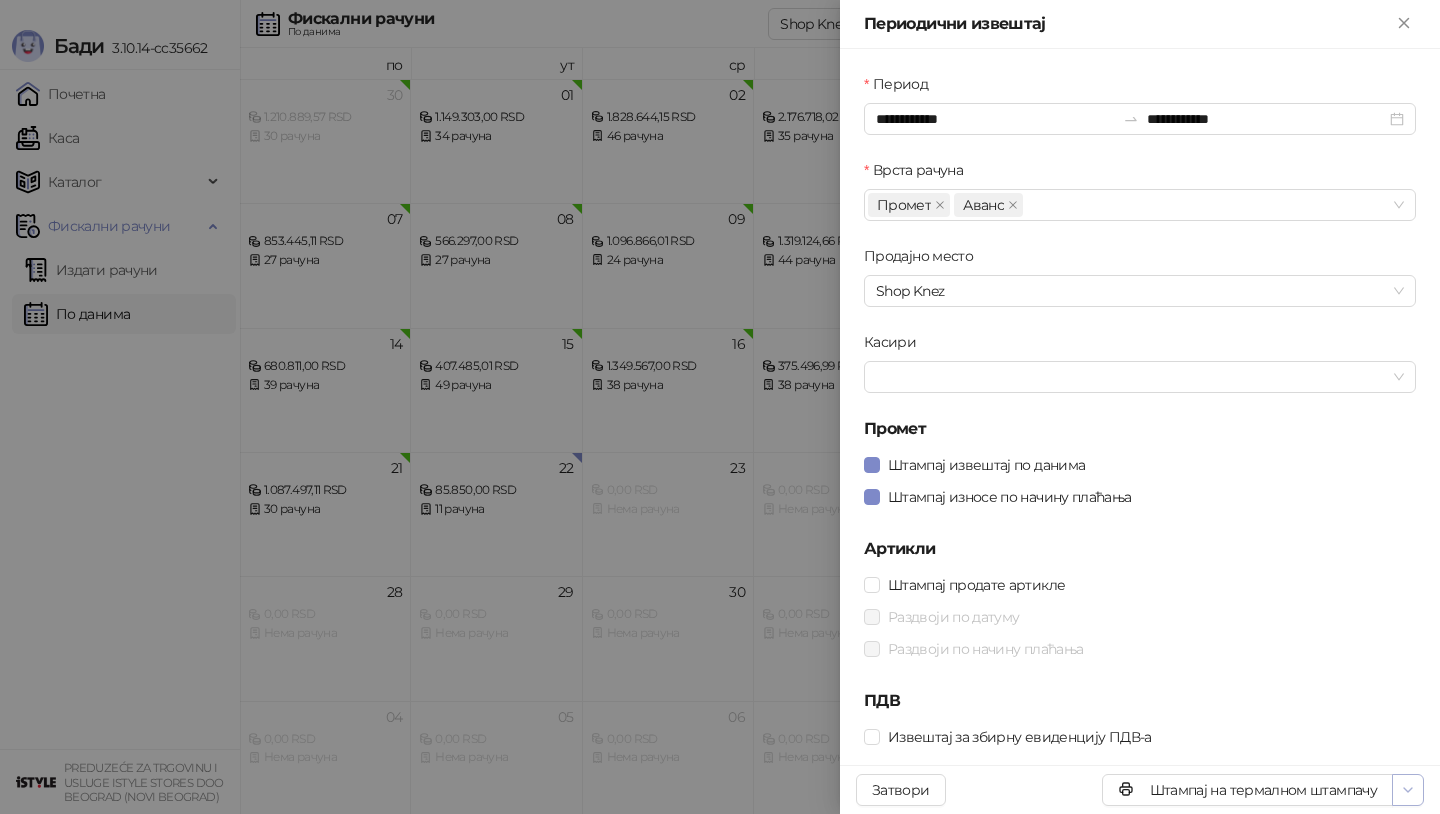 click at bounding box center (1408, 789) 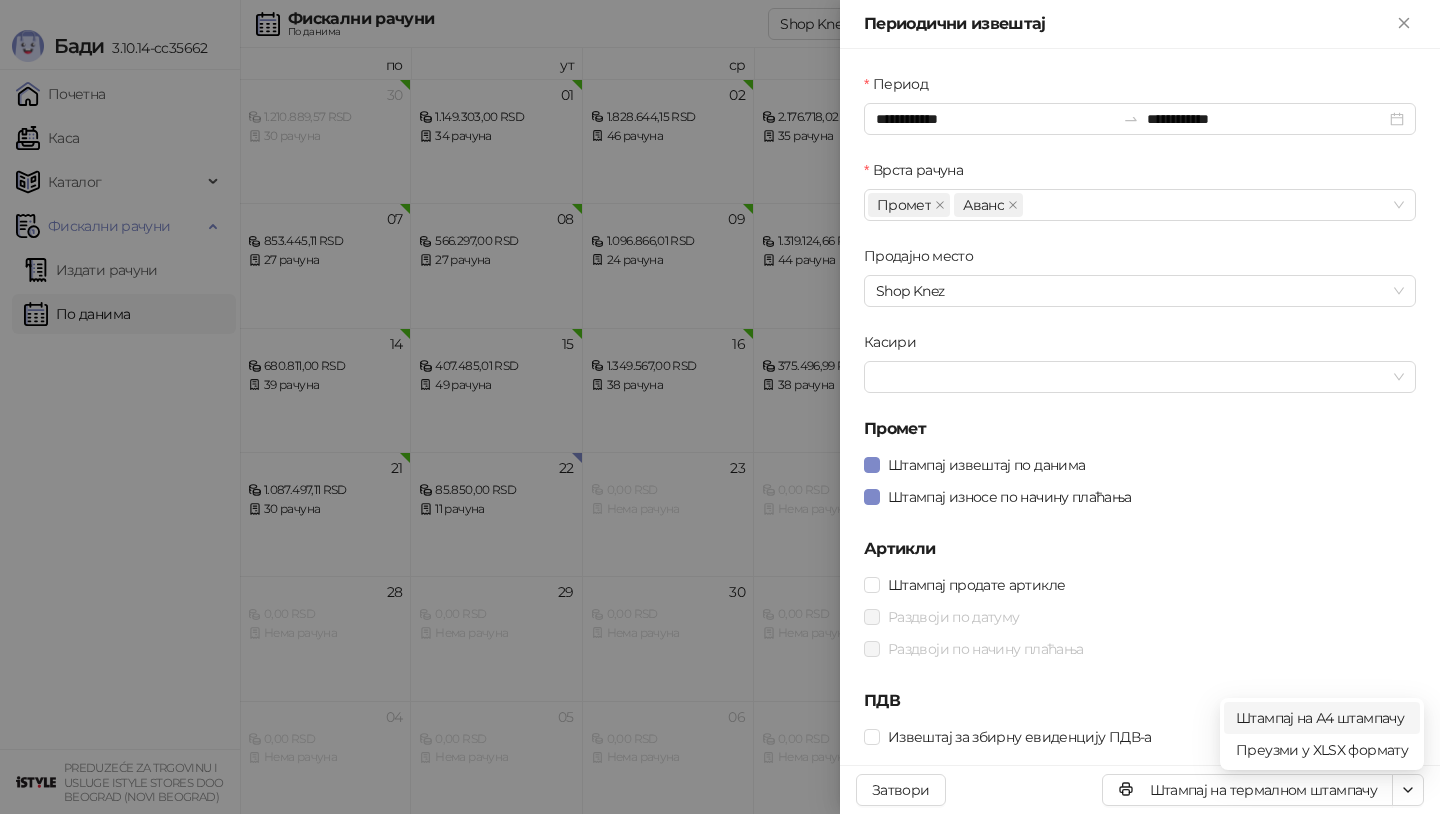 click on "Штампај на А4 штампачу" at bounding box center [1322, 718] 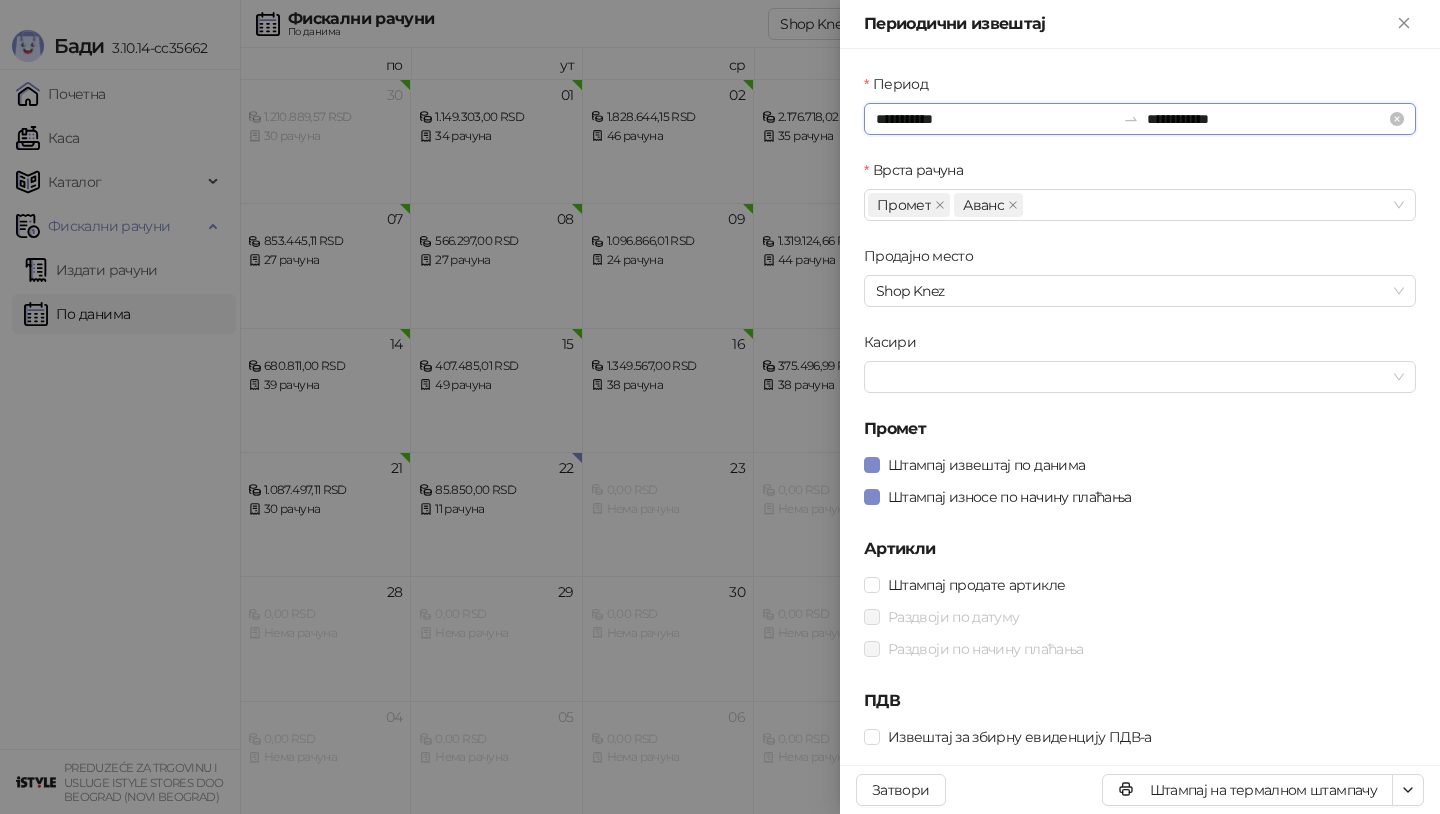 click on "**********" at bounding box center [995, 119] 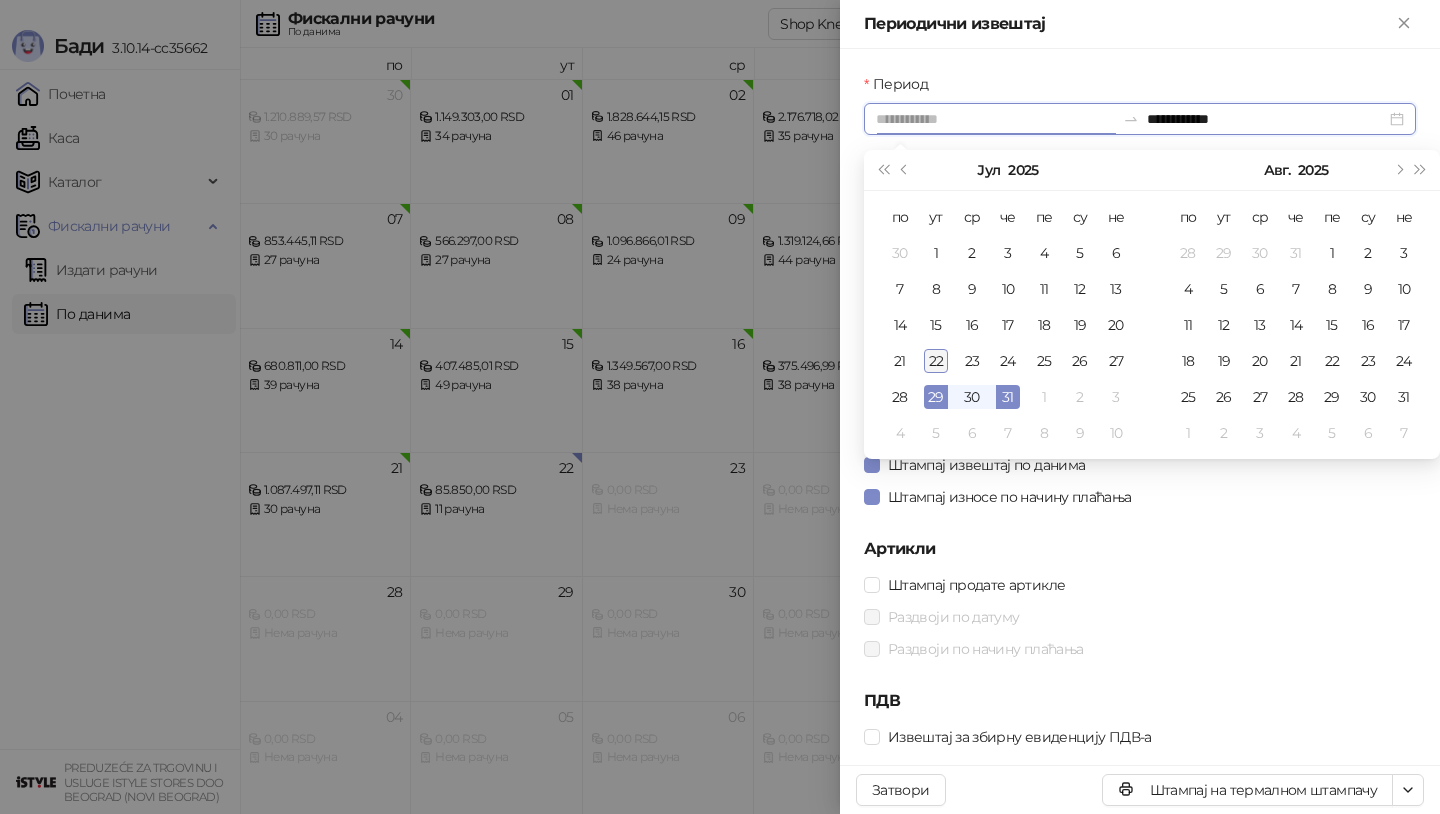 type on "**********" 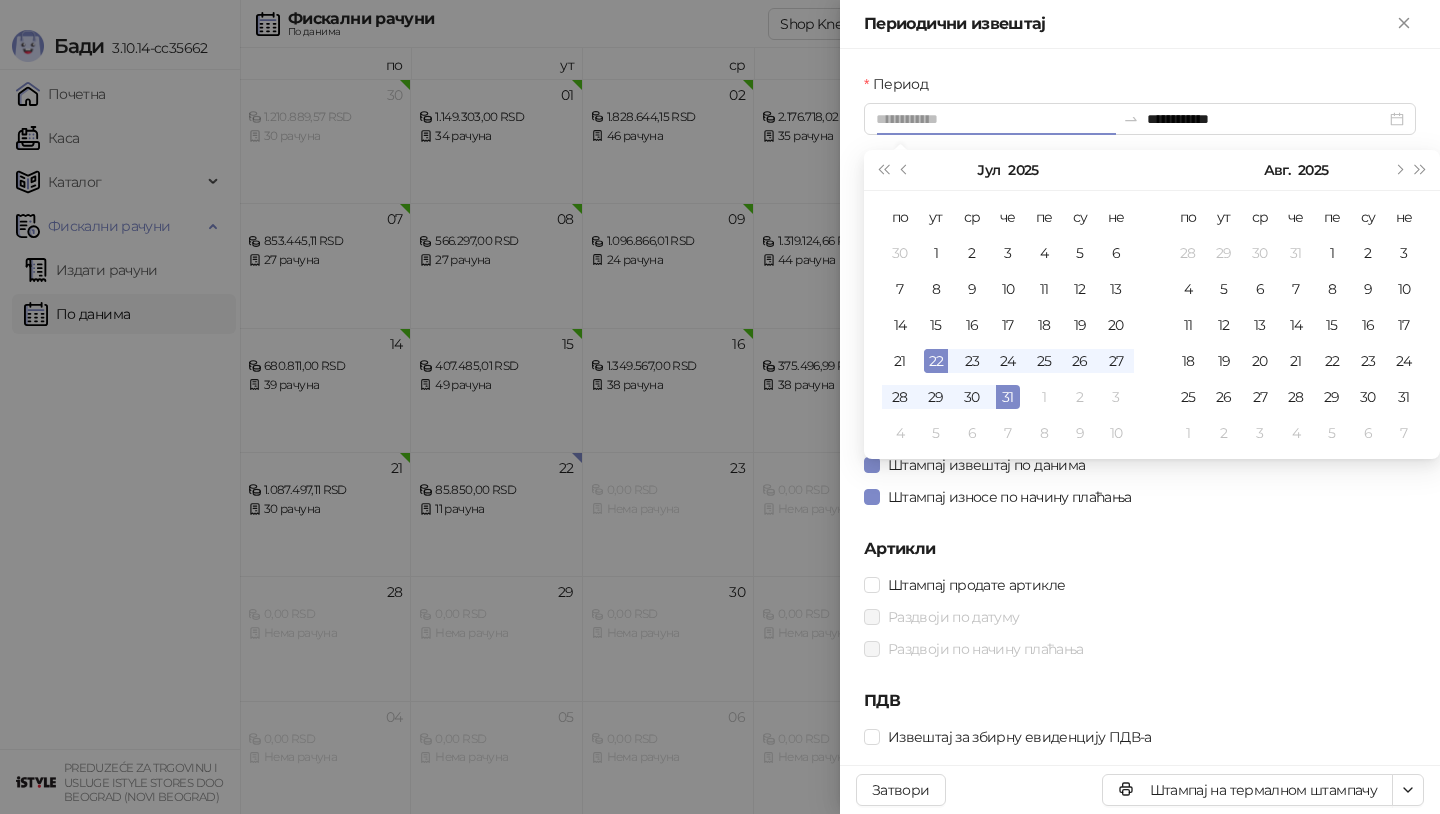 click on "22" at bounding box center (936, 361) 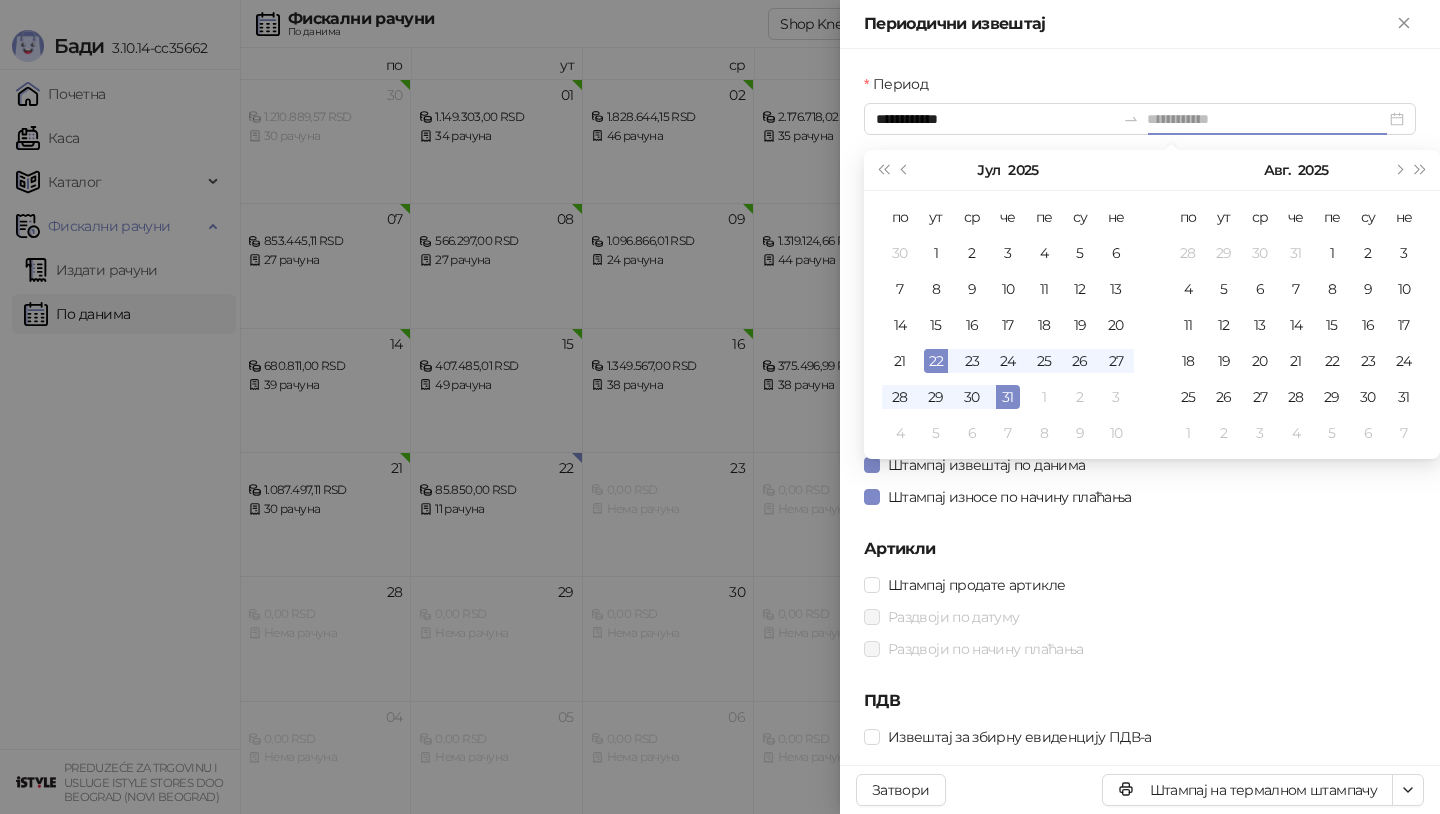 click on "22" at bounding box center (936, 361) 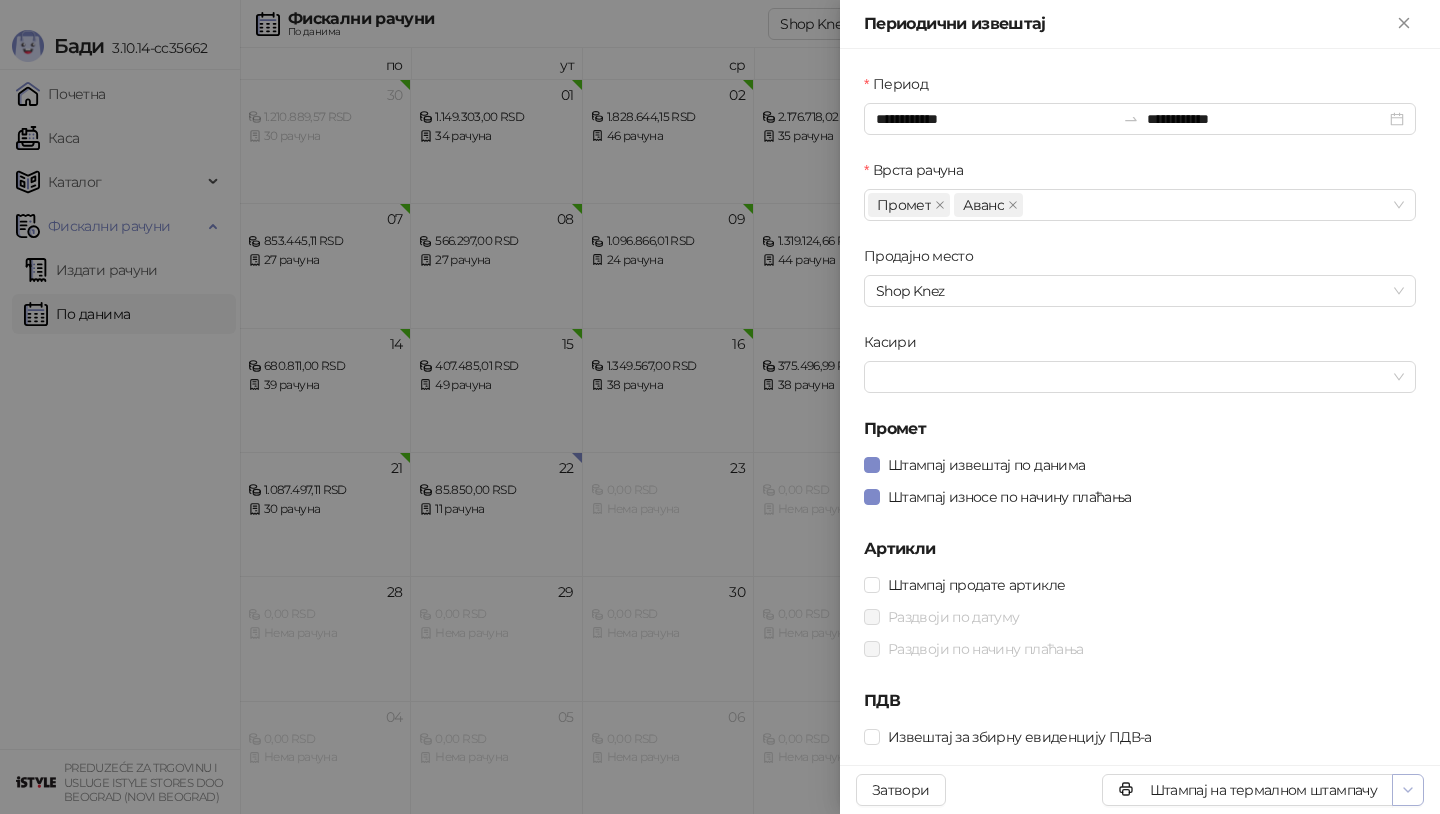 click 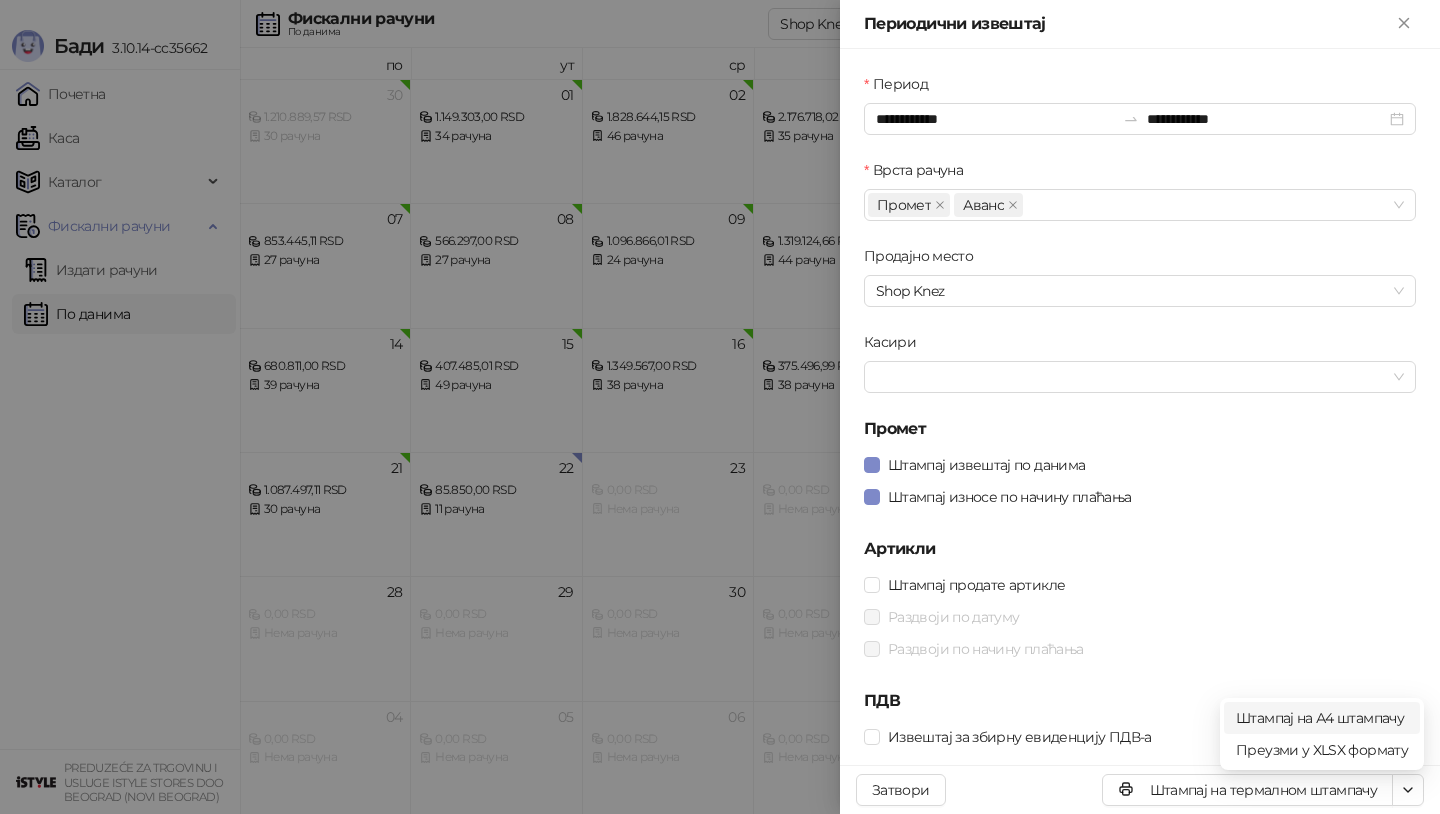click on "Штампај на А4 штампачу" at bounding box center [1322, 718] 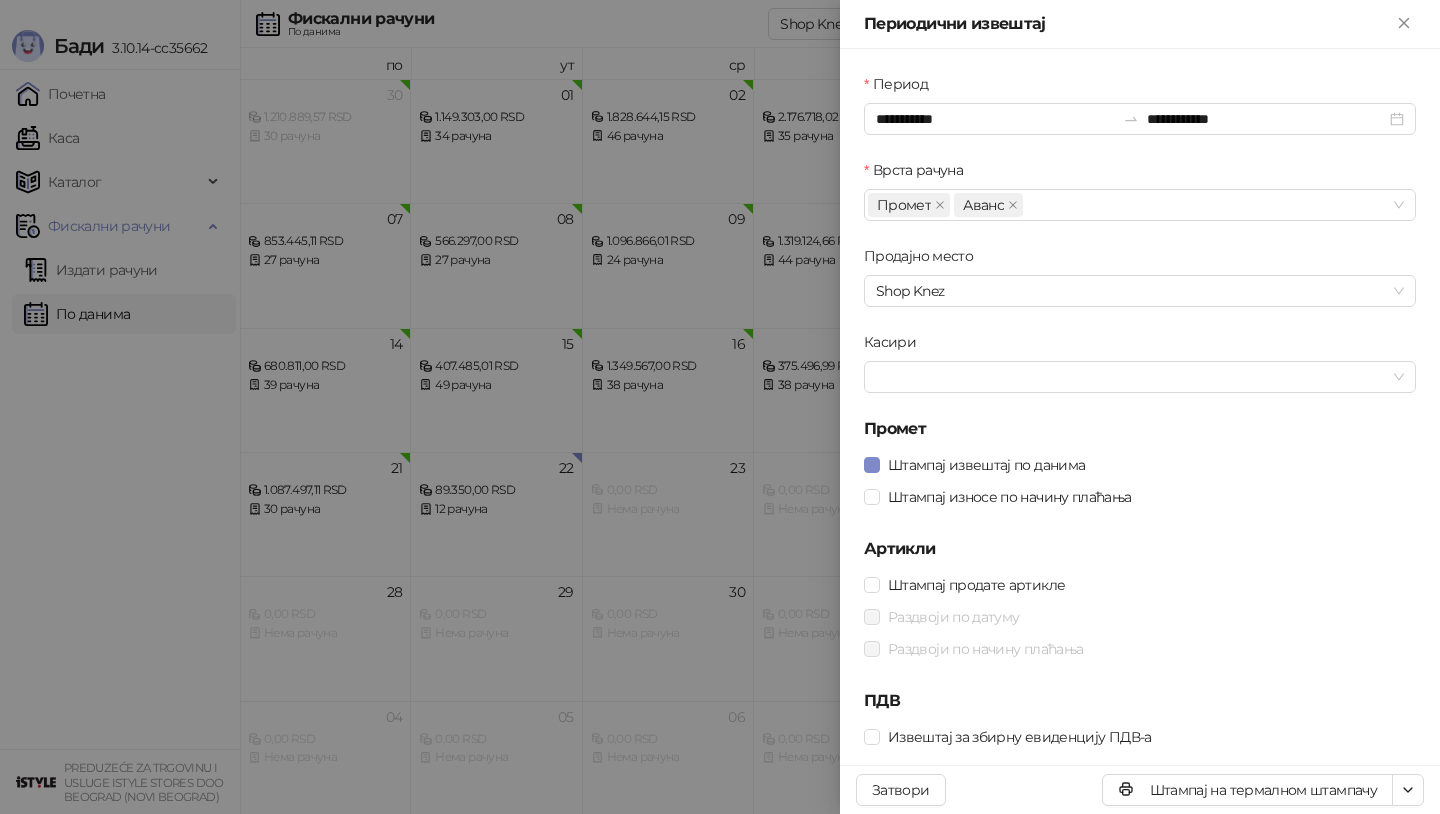 click at bounding box center [720, 407] 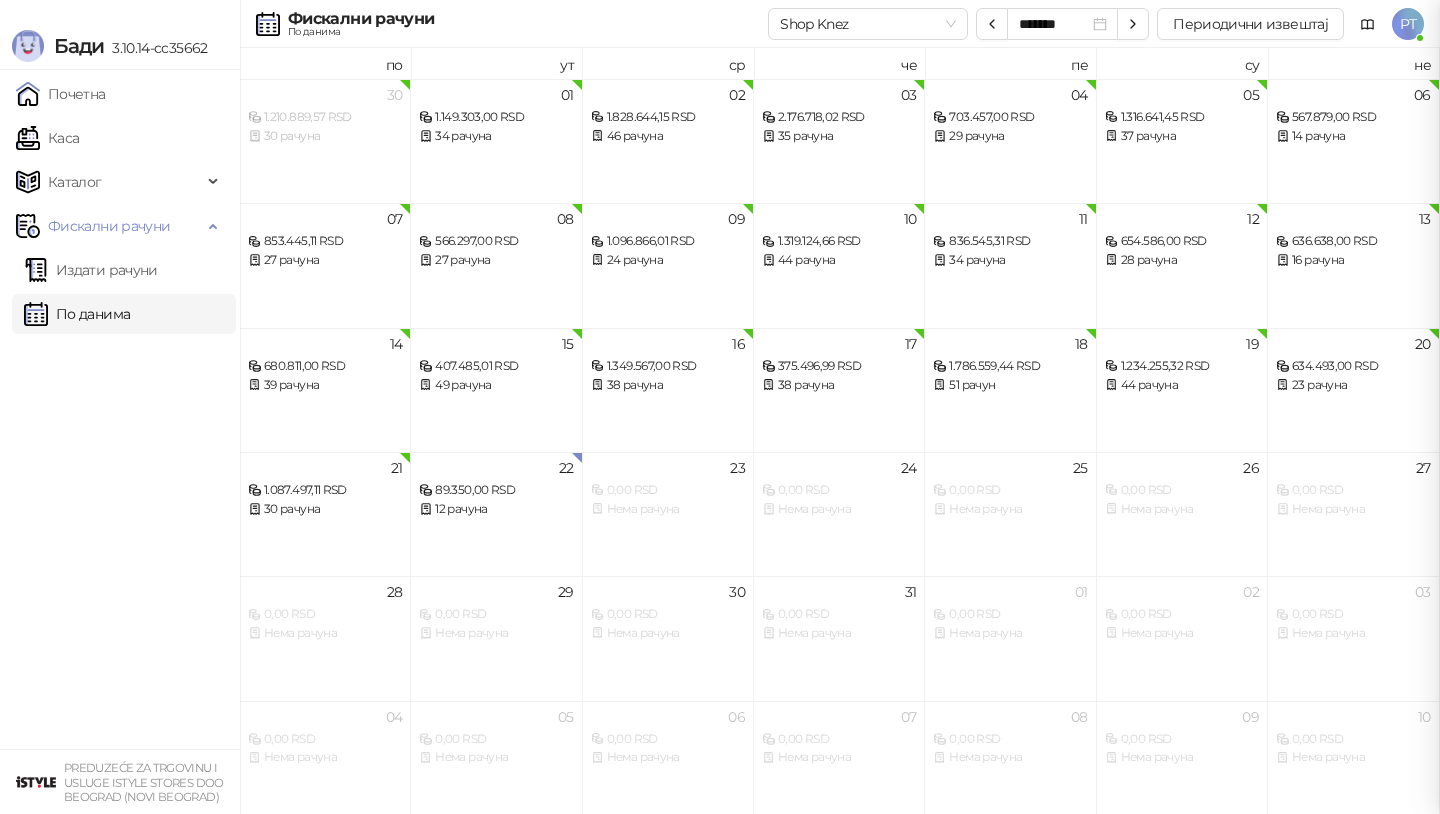 click at bounding box center [720, 407] 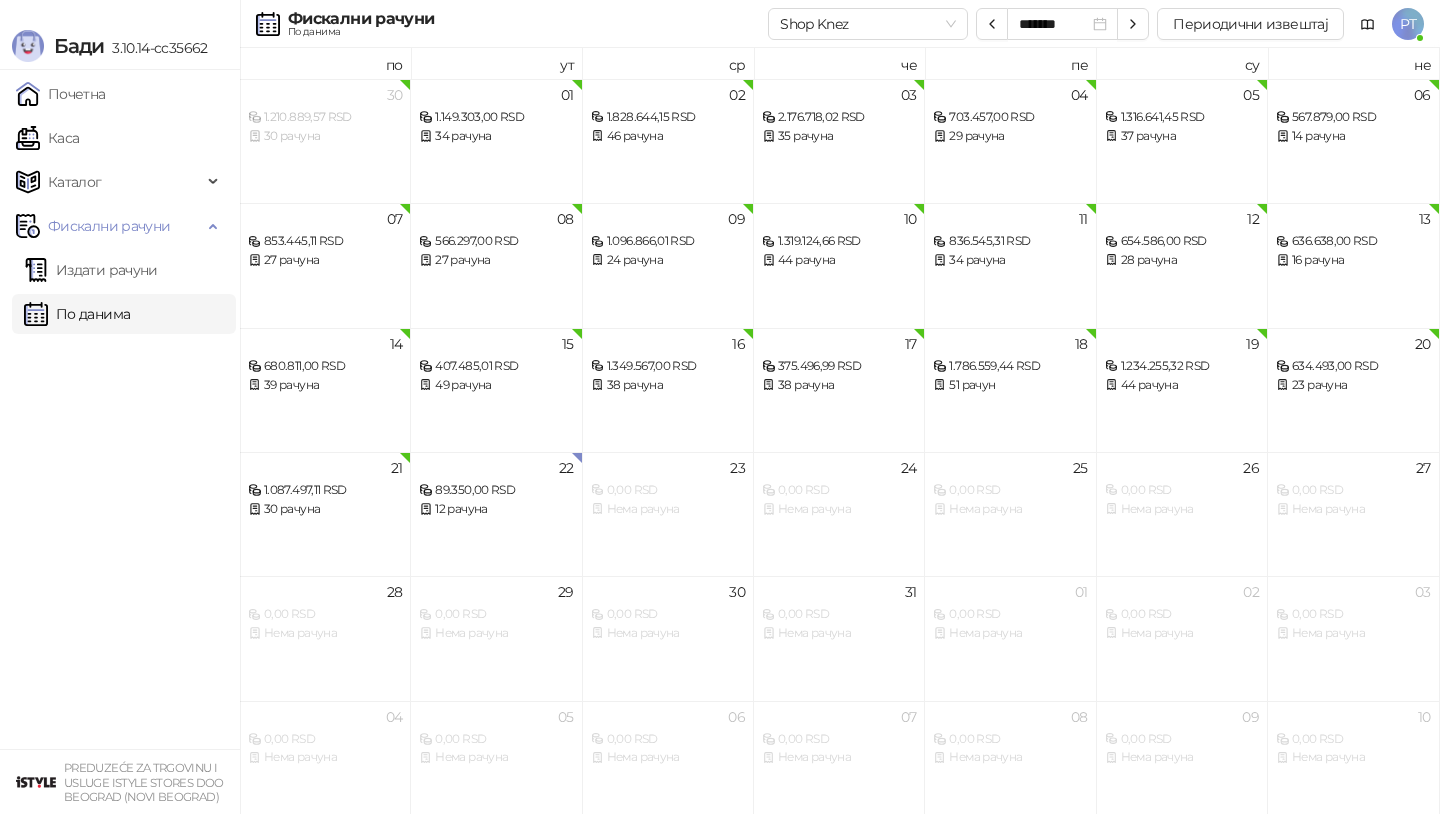 click on "Издати рачуни" at bounding box center (91, 270) 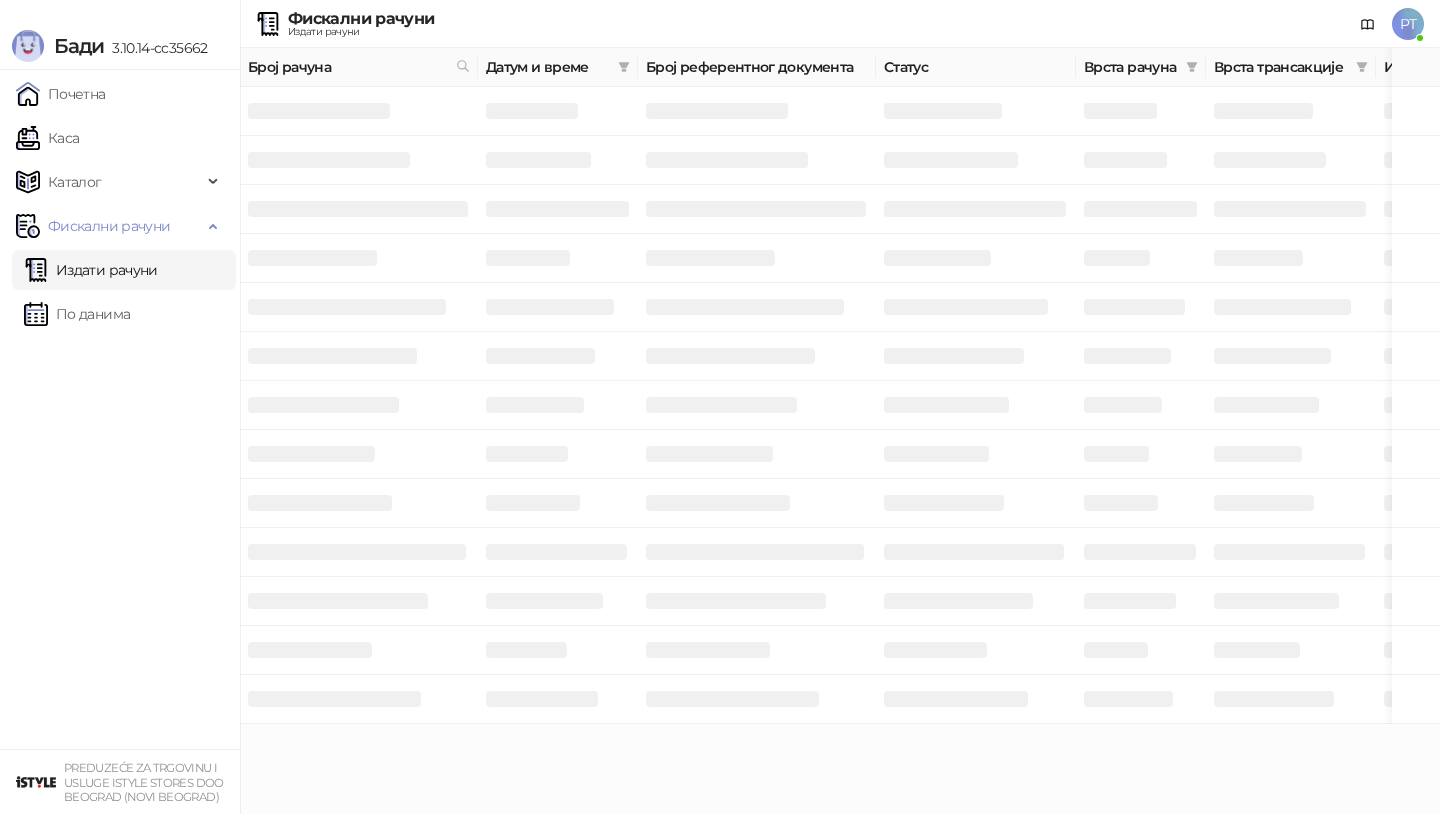 click on "Издати рачуни" at bounding box center [91, 270] 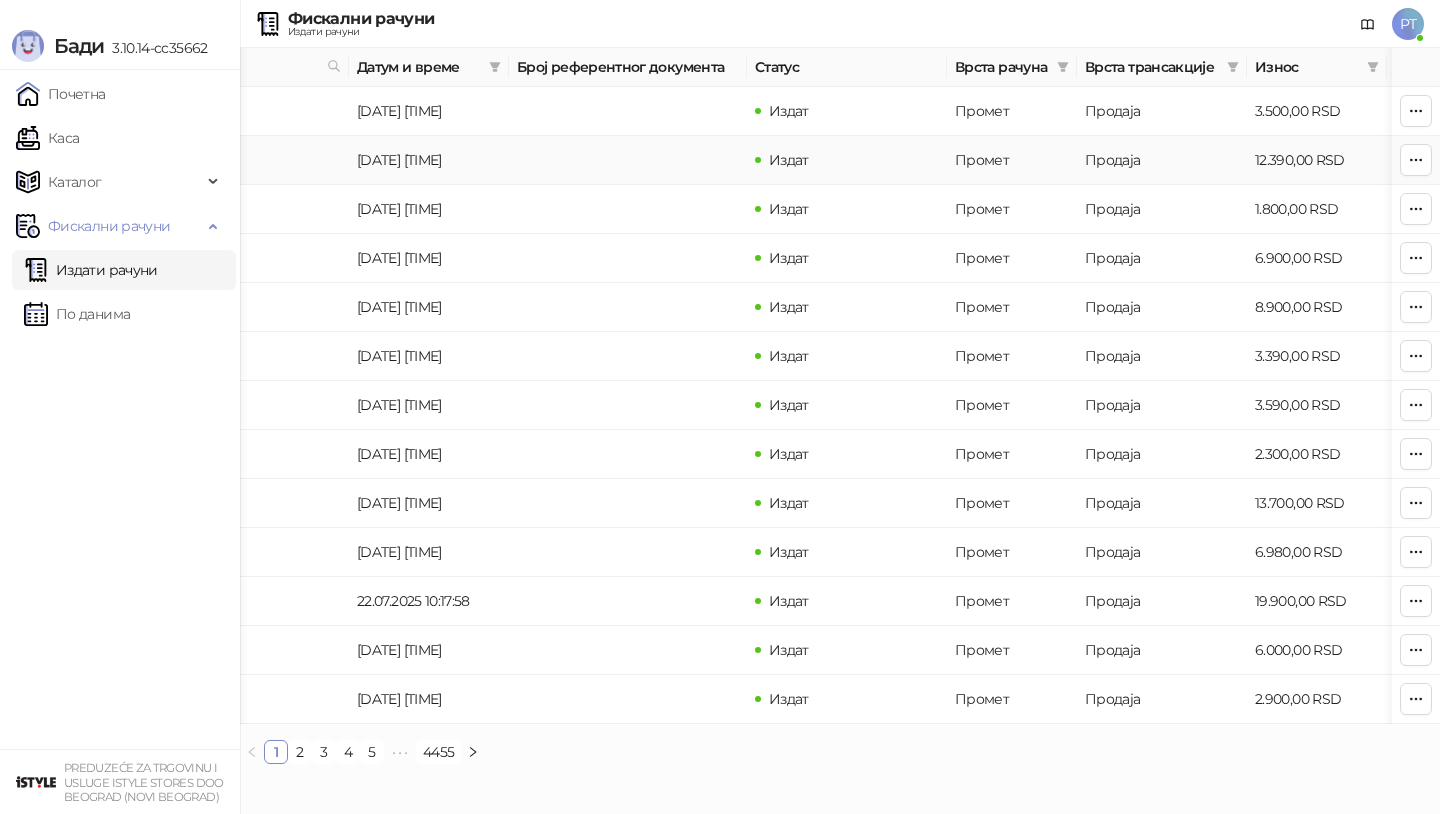 scroll, scrollTop: 0, scrollLeft: 127, axis: horizontal 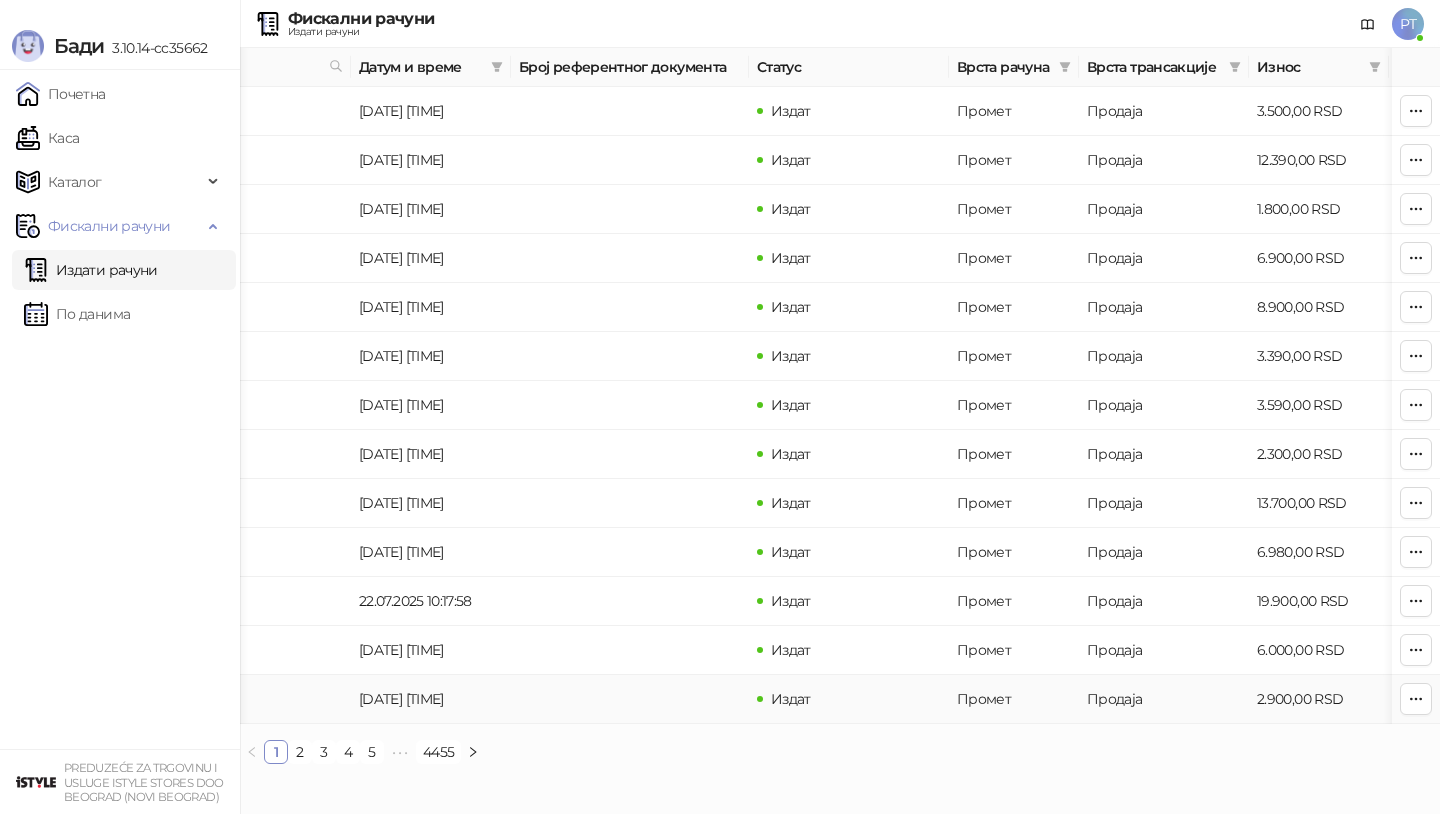 click on "[IDENTIFIER]" at bounding box center [161, 699] 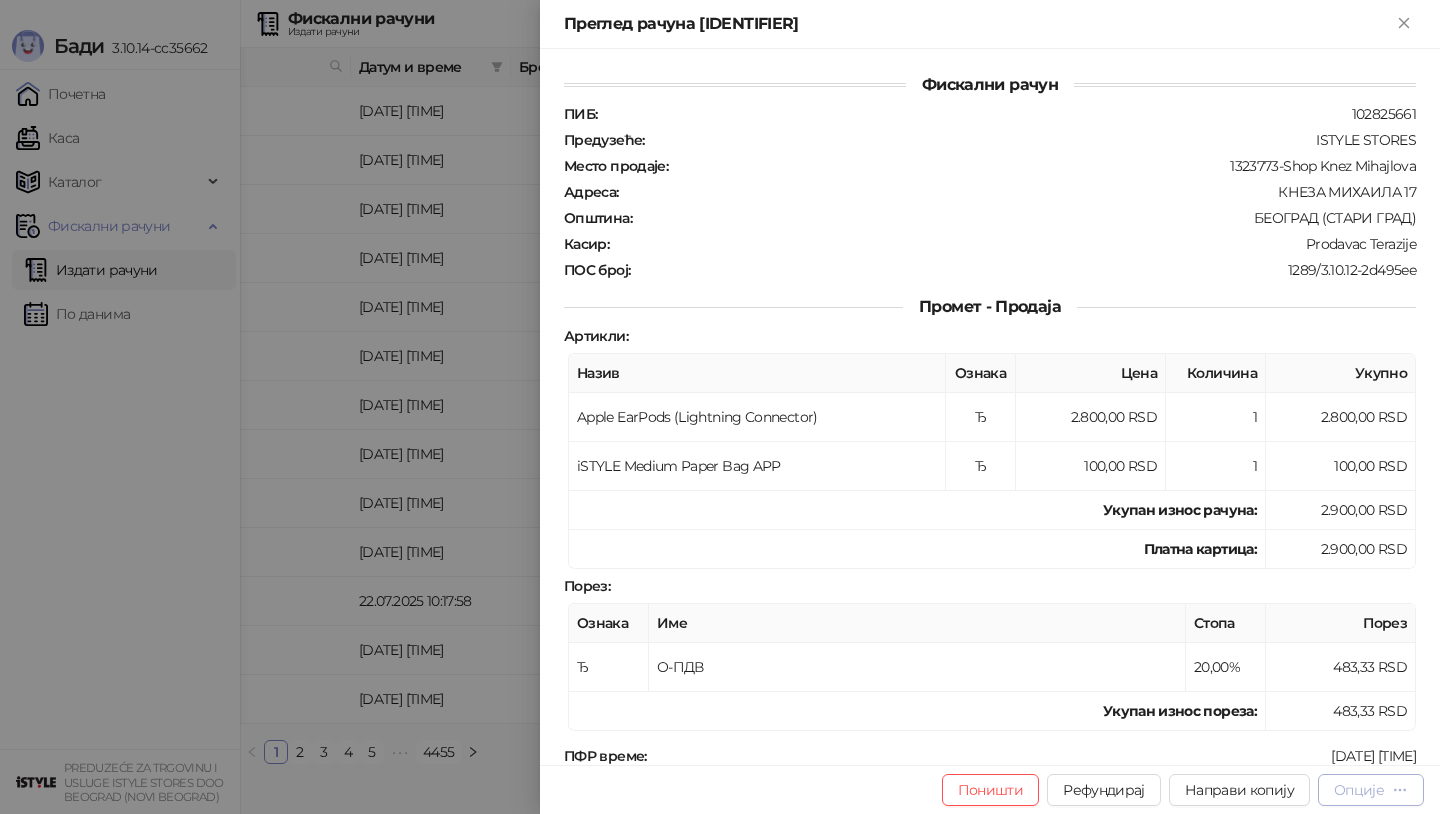 click on "Опције" at bounding box center (1359, 790) 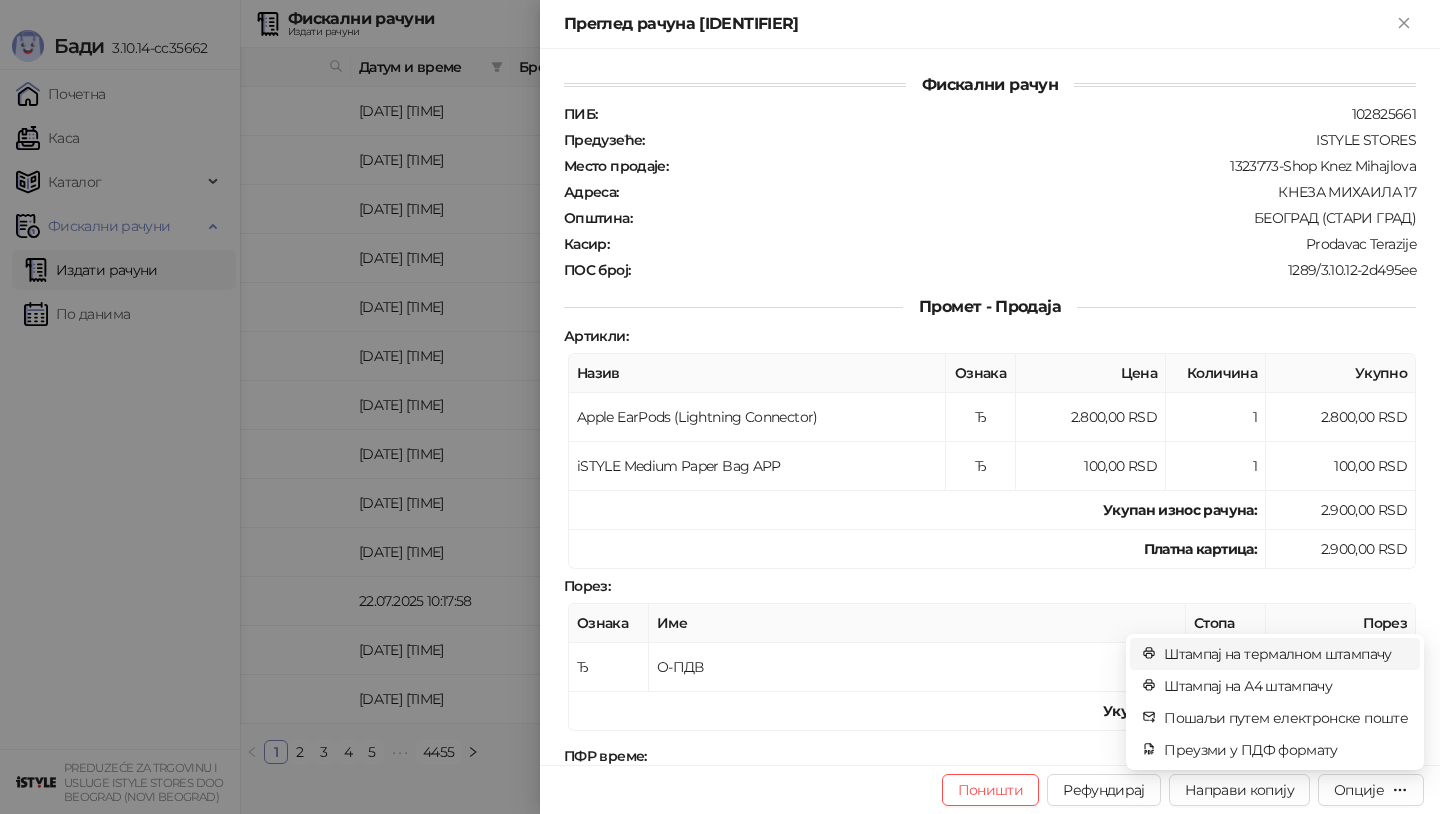 click on "Штампај на термалном штампачу" at bounding box center (1286, 654) 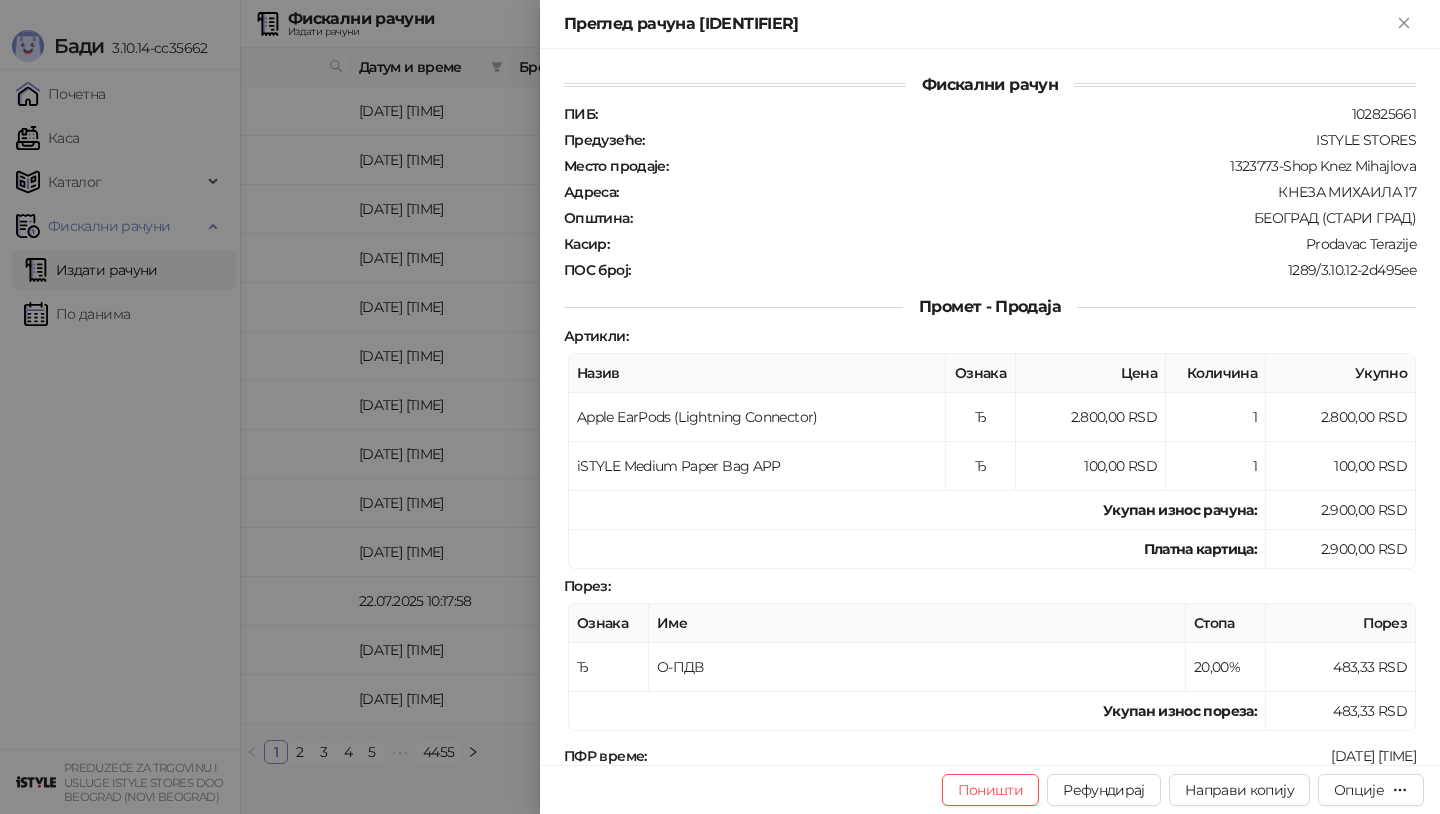 click at bounding box center [720, 407] 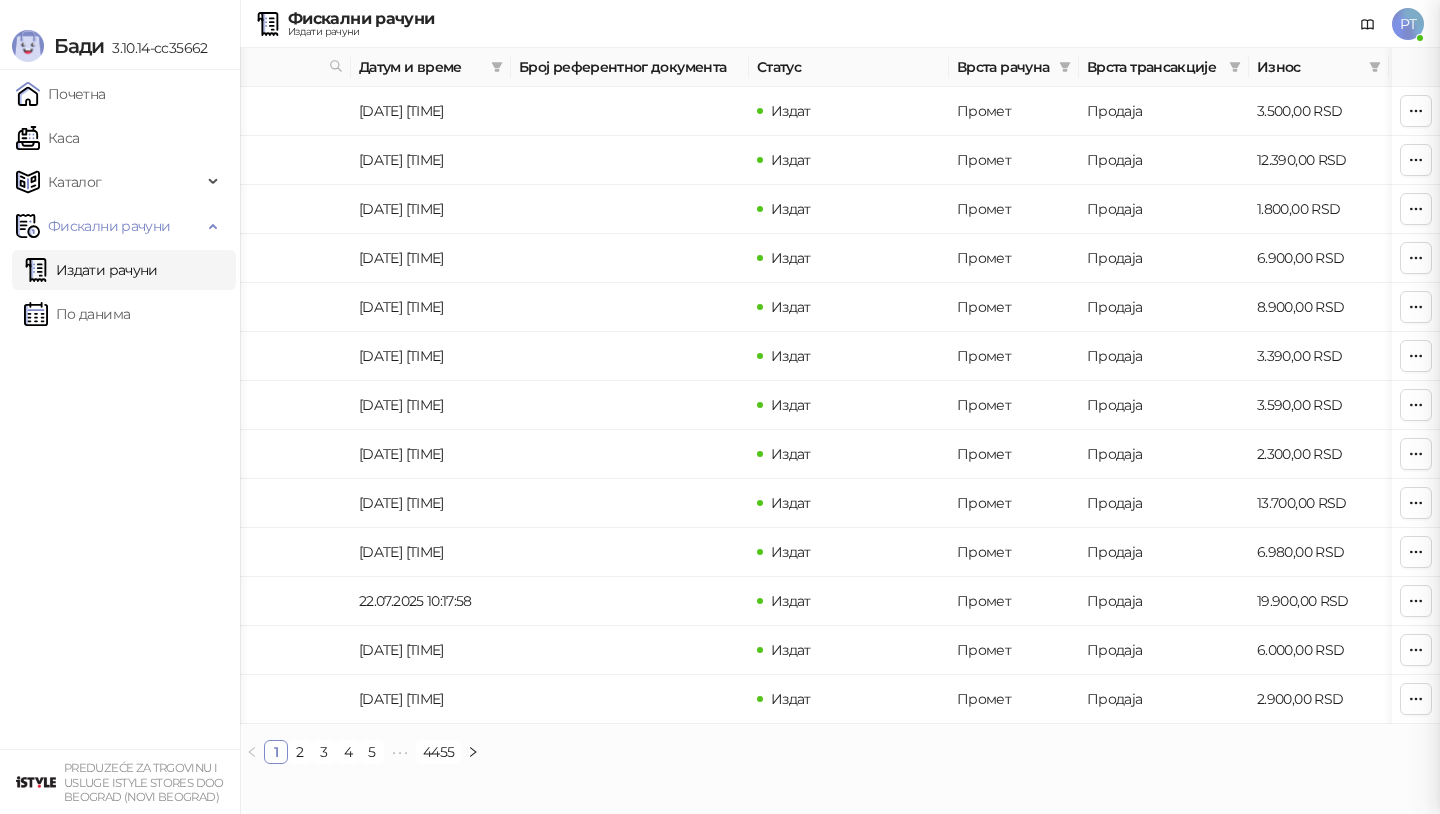 click at bounding box center (720, 407) 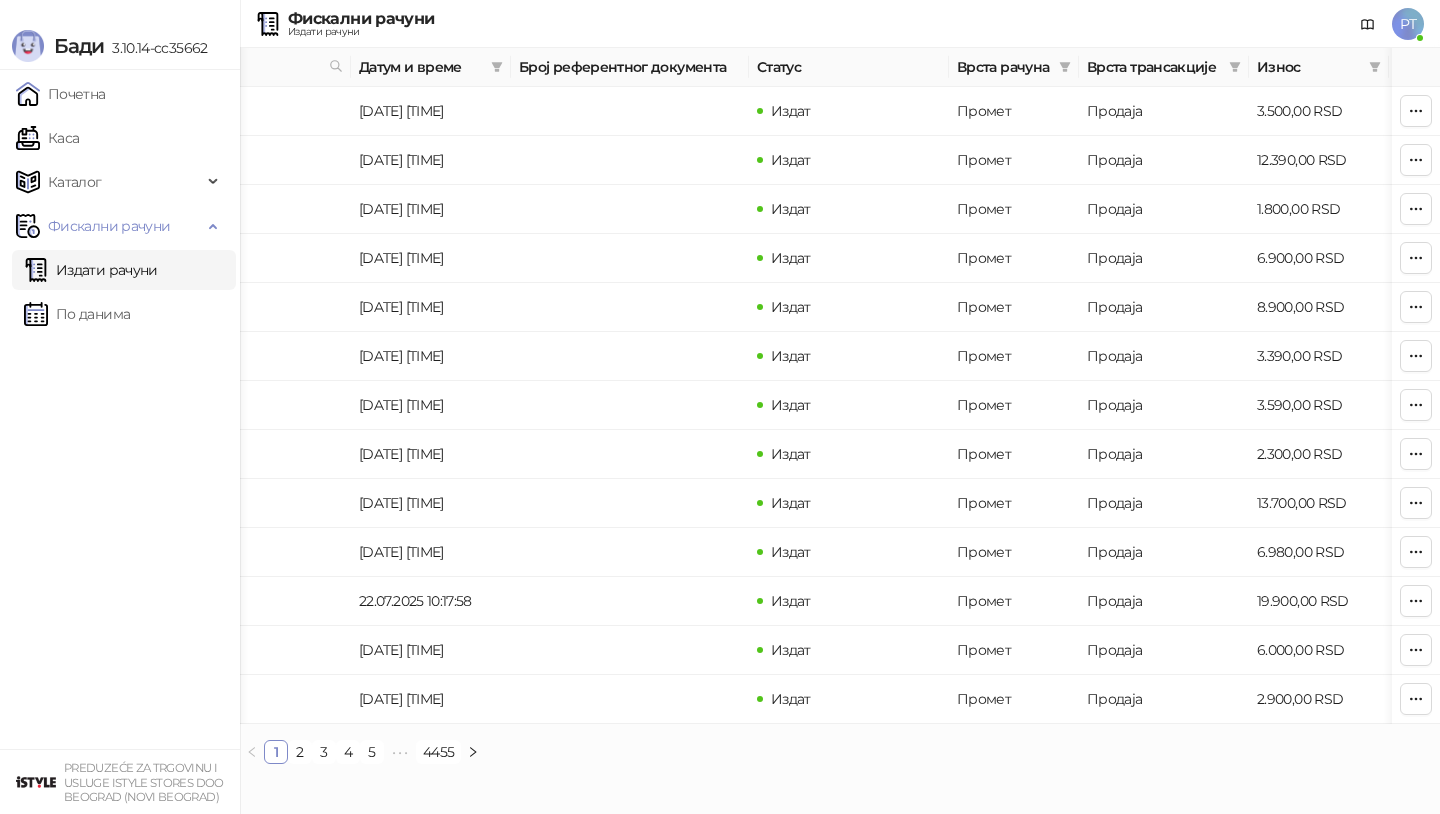 click on "Каса" at bounding box center (47, 138) 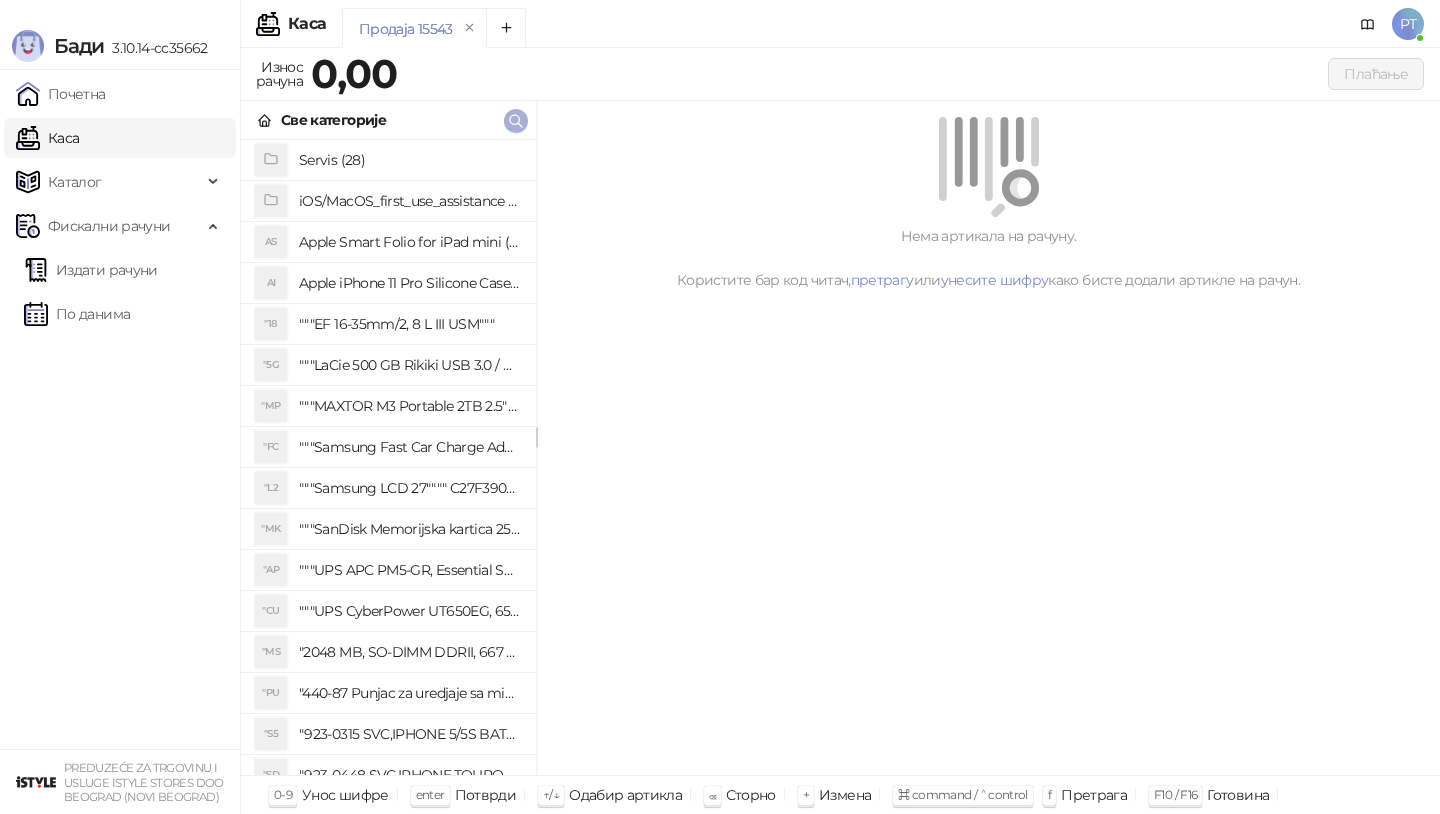 click 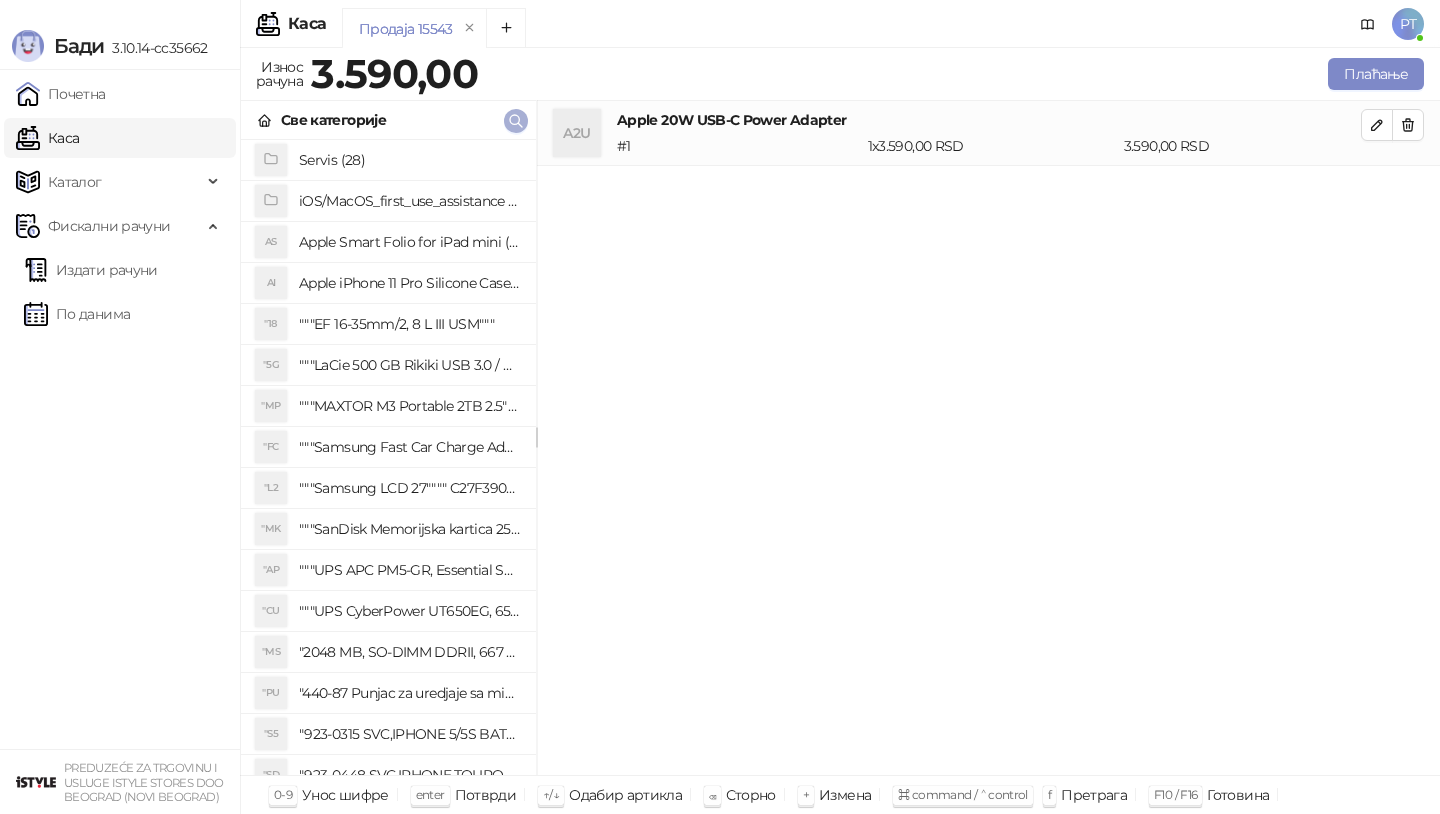 click 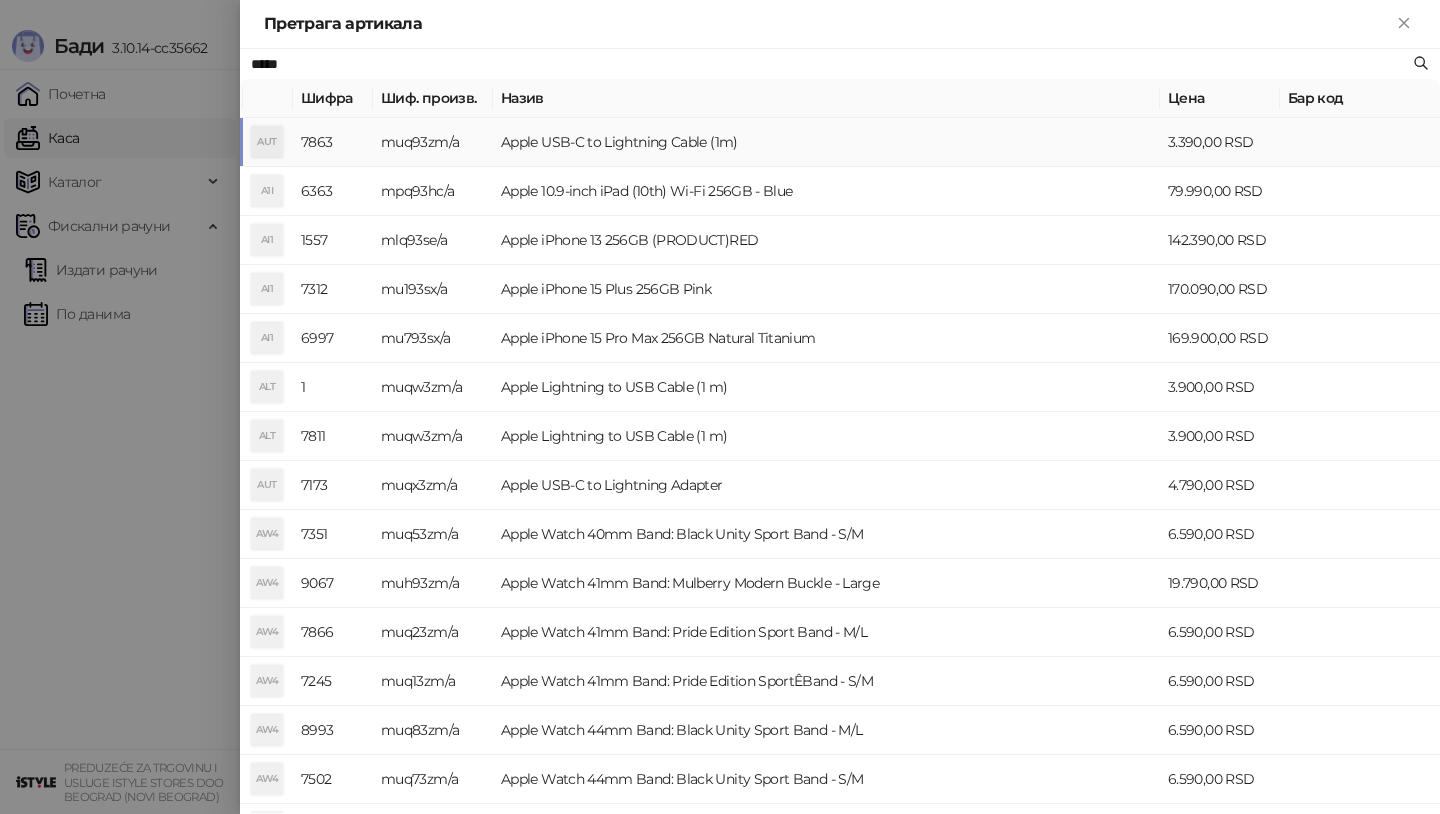 type on "*****" 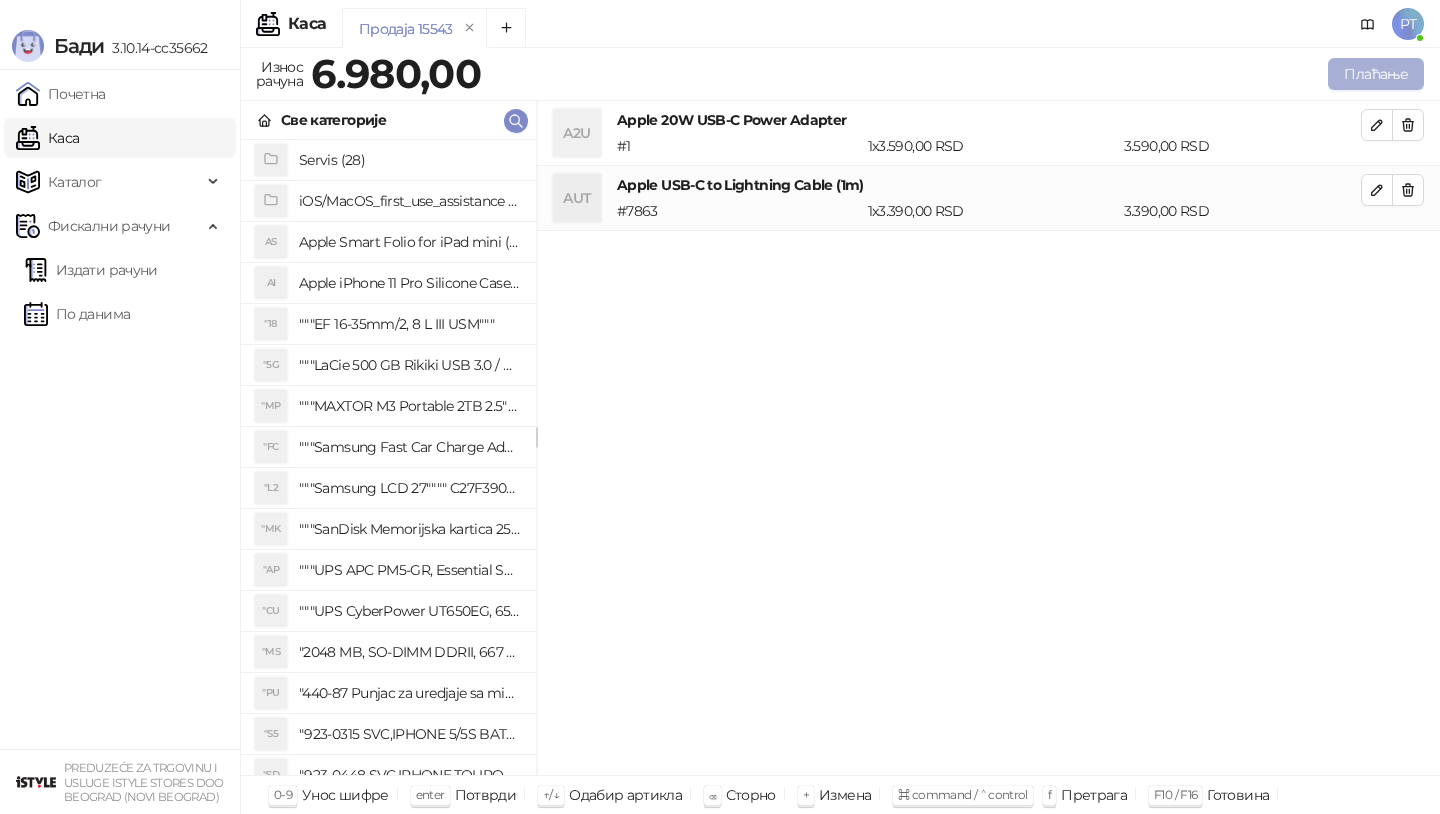 click on "Плаћање" at bounding box center (1376, 74) 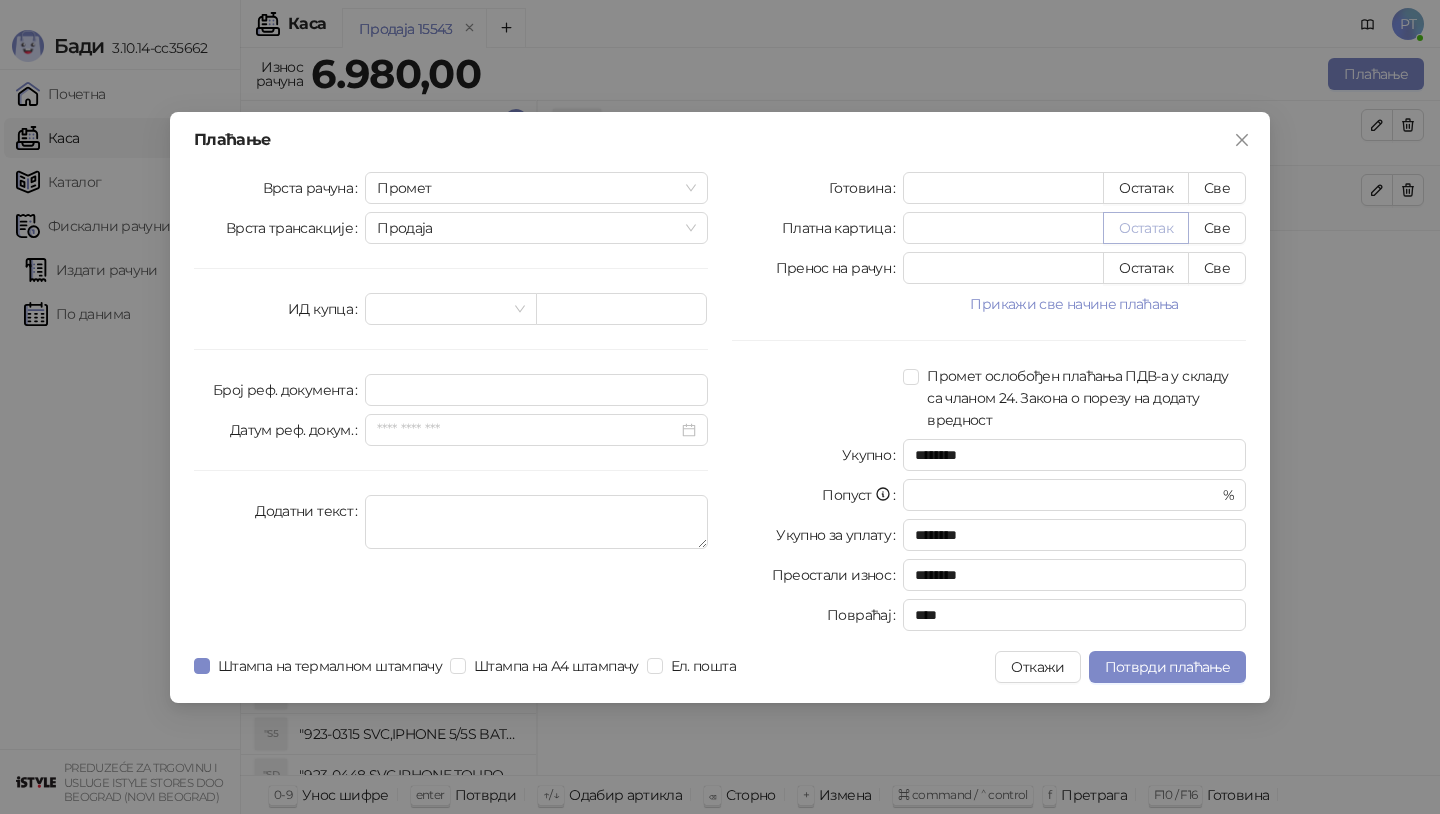 click on "Остатак" at bounding box center [1146, 228] 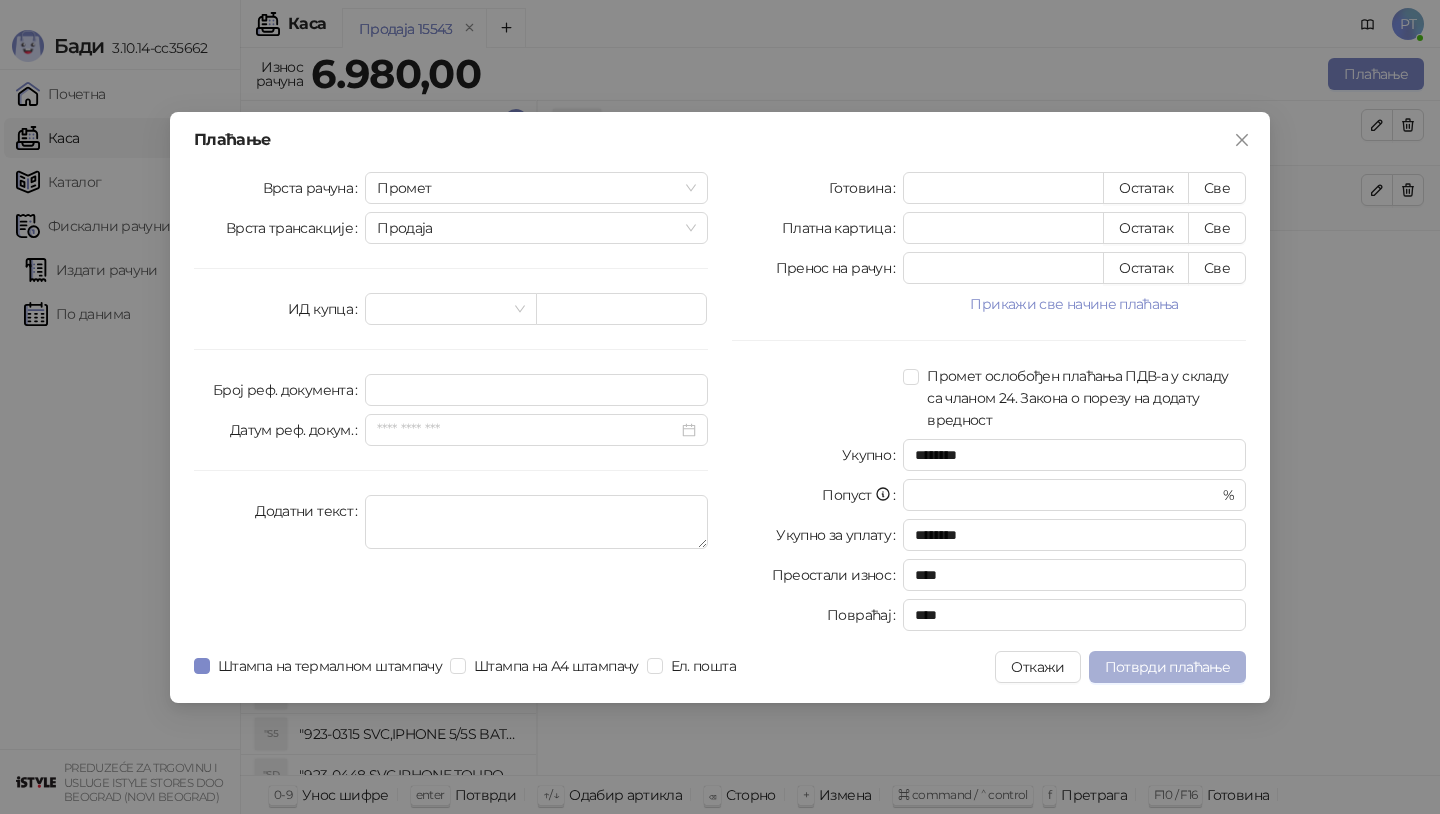 click on "Потврди плаћање" at bounding box center (1167, 667) 